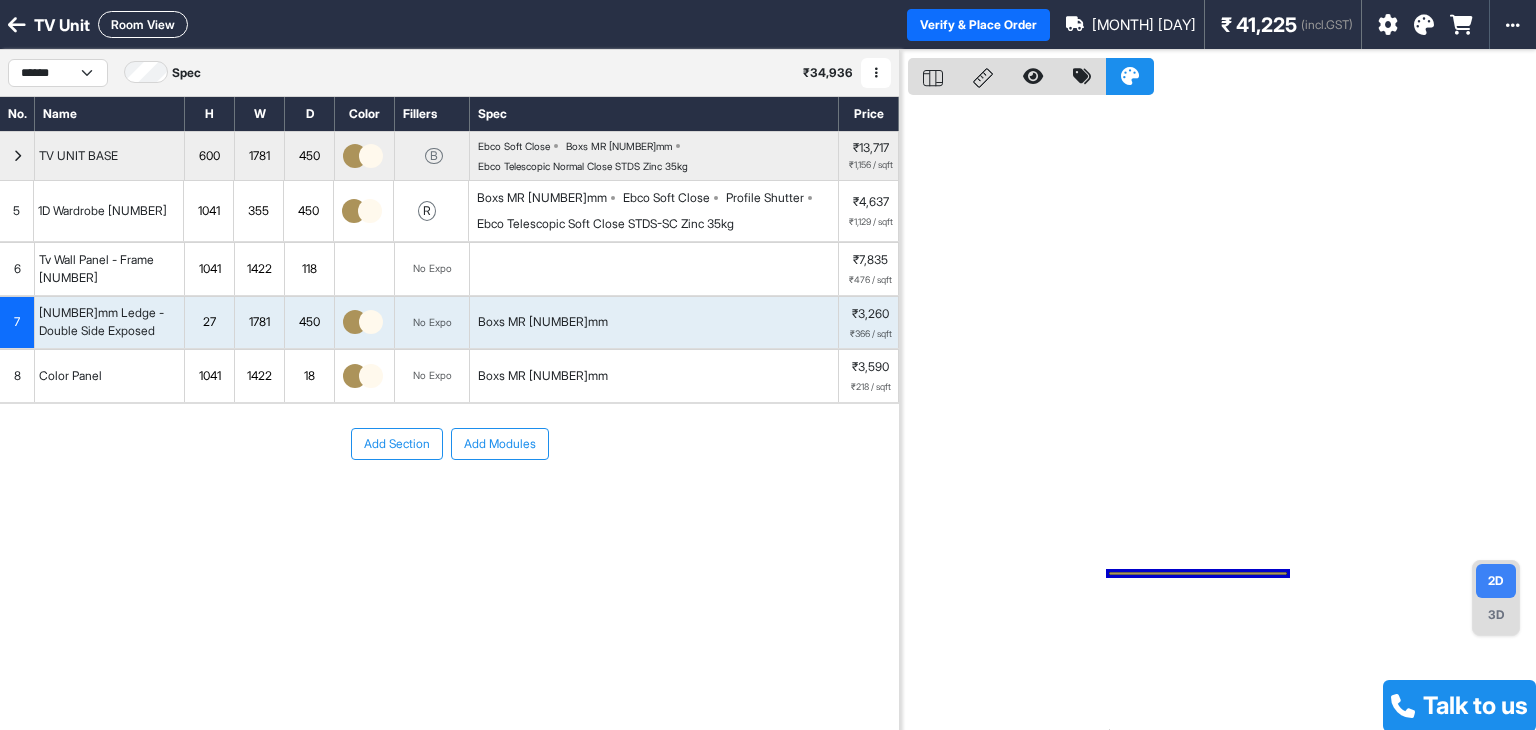 scroll, scrollTop: 0, scrollLeft: 0, axis: both 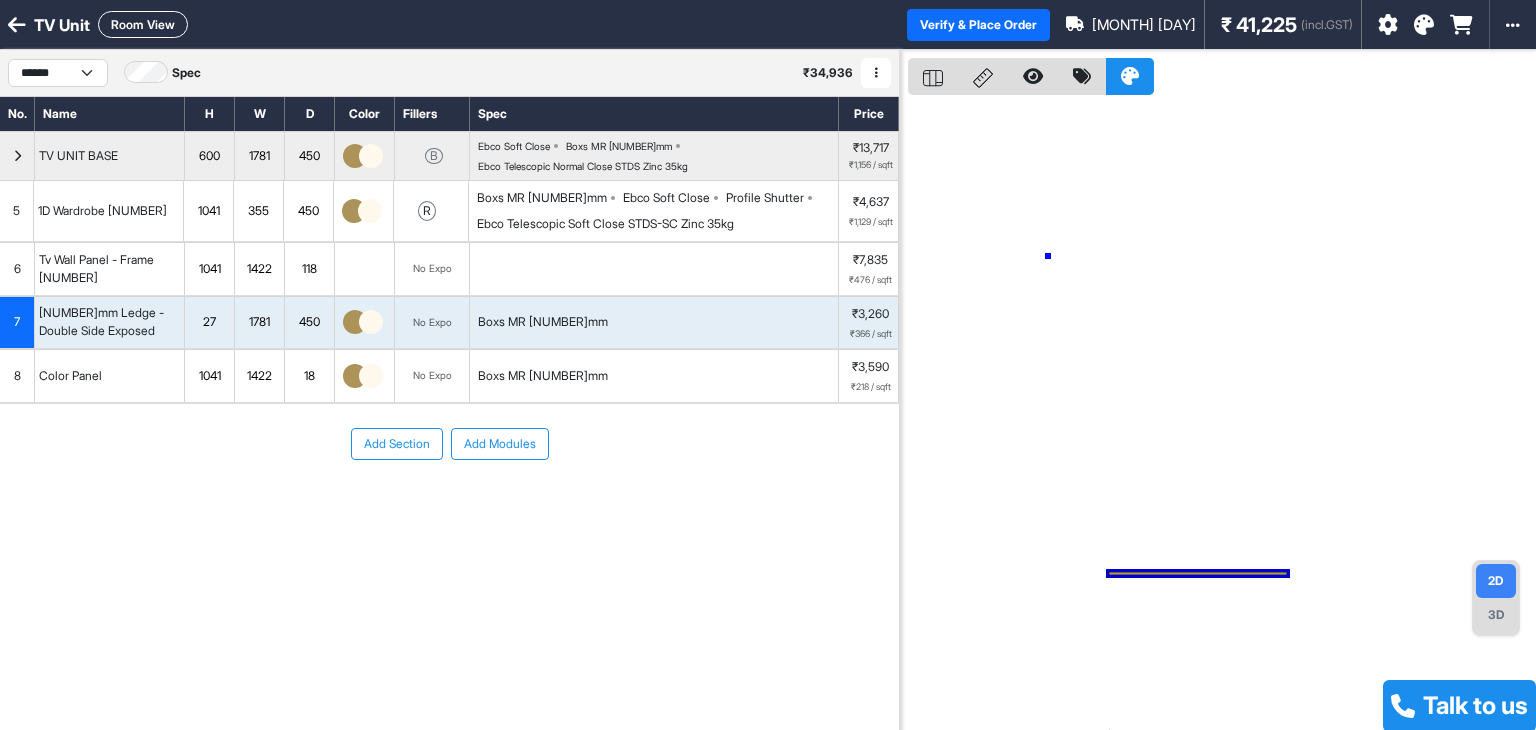 click at bounding box center (1222, 415) 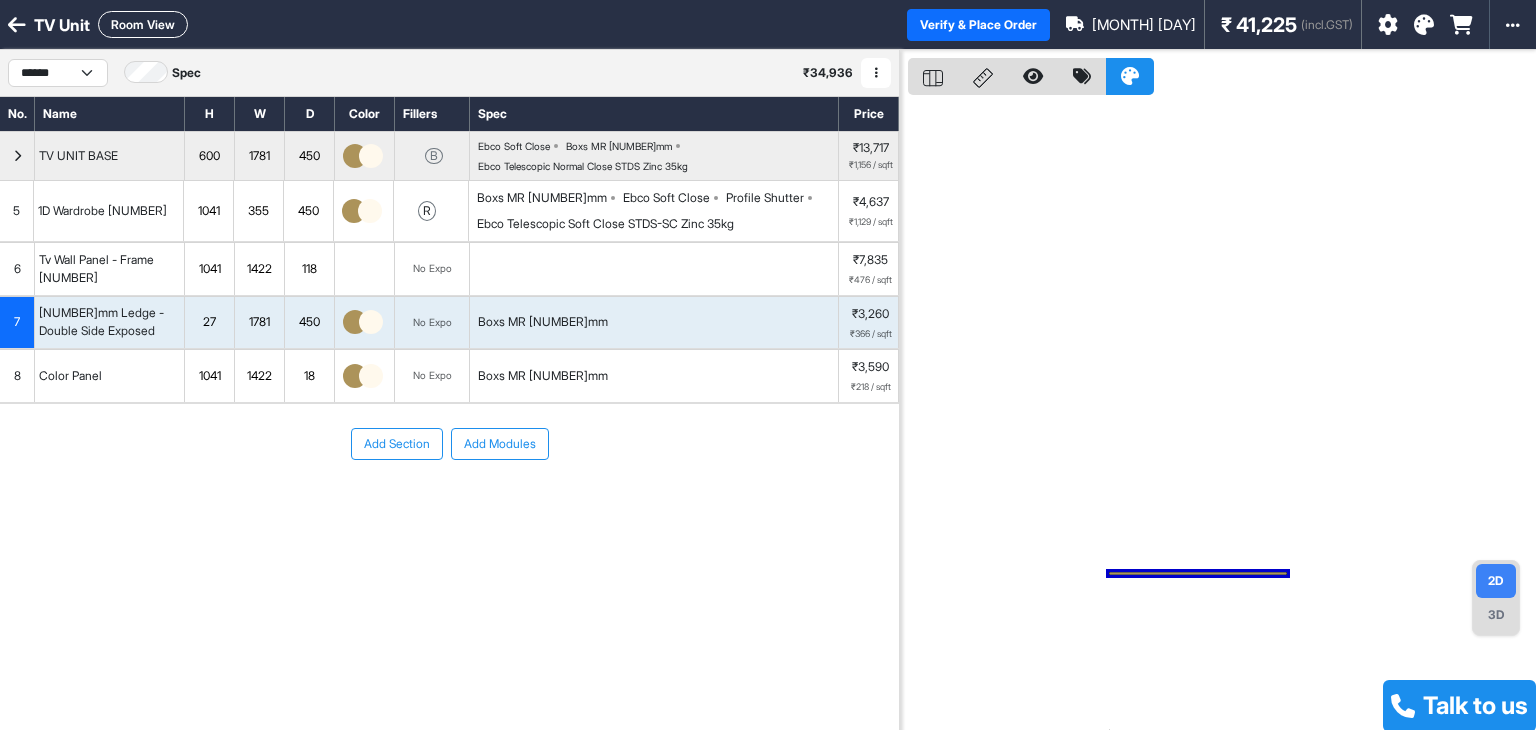 click on "Ebco Telescopic Soft Close STDS-SC Zinc 35kg" at bounding box center [542, 198] 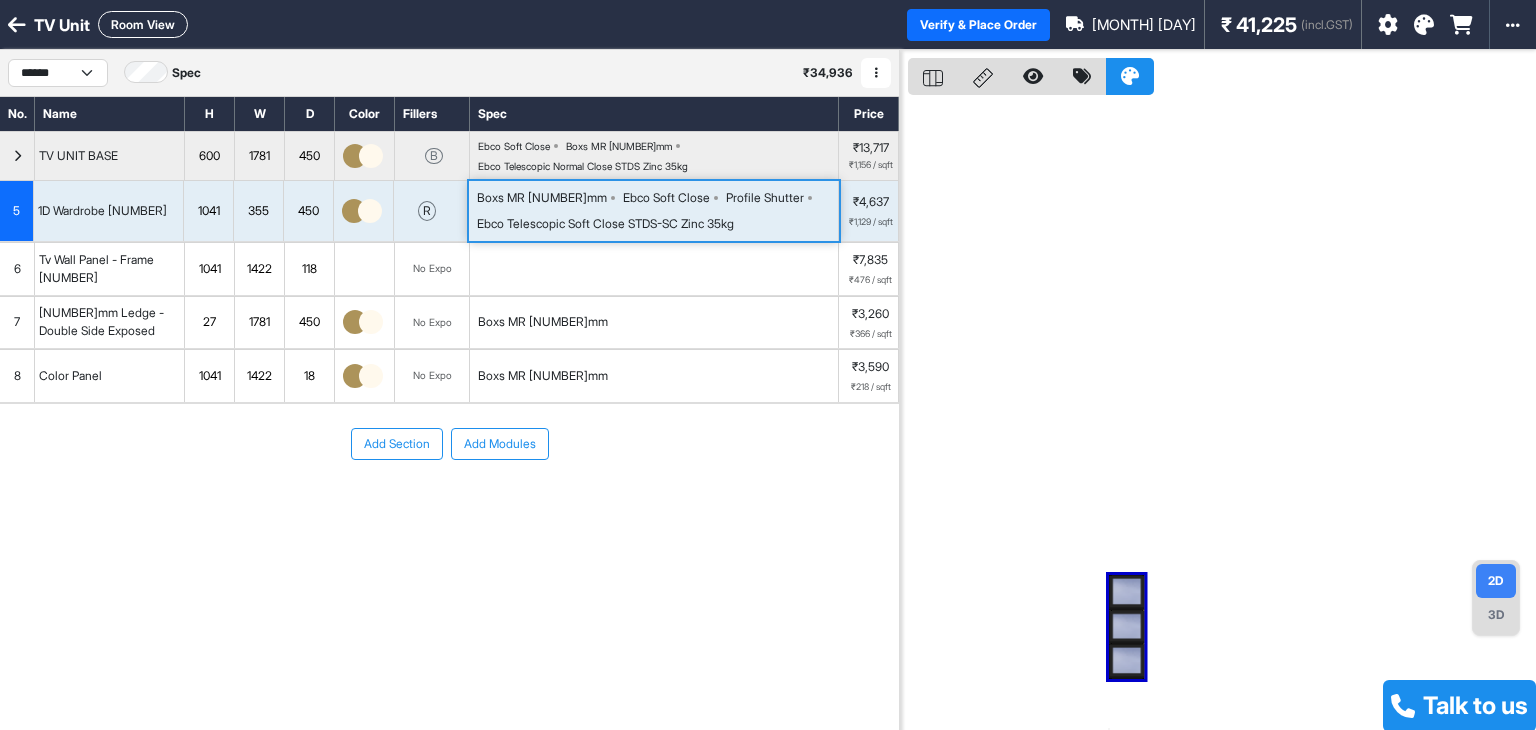 click on "Ebco Telescopic Soft Close STDS-SC Zinc 35kg" at bounding box center (542, 198) 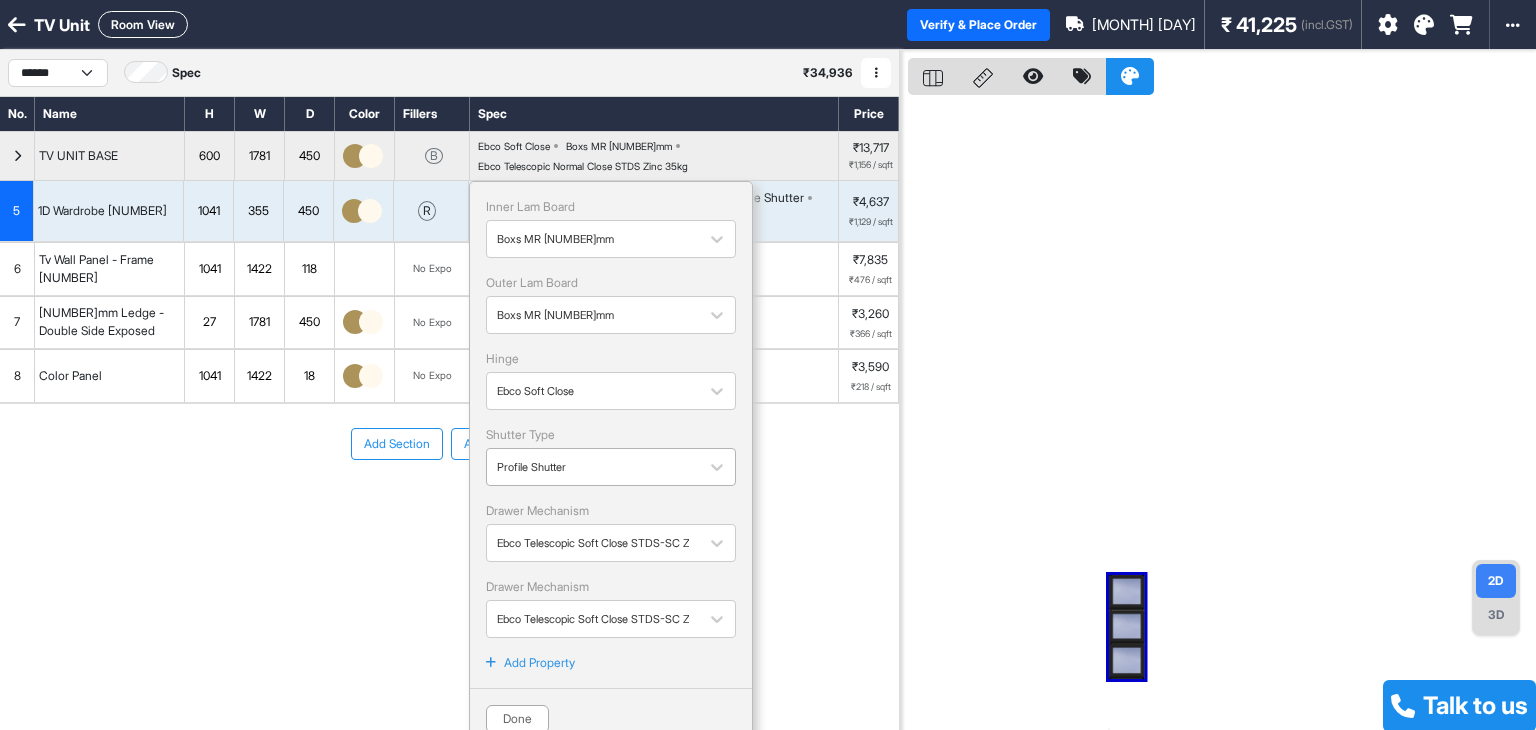 click at bounding box center [593, 239] 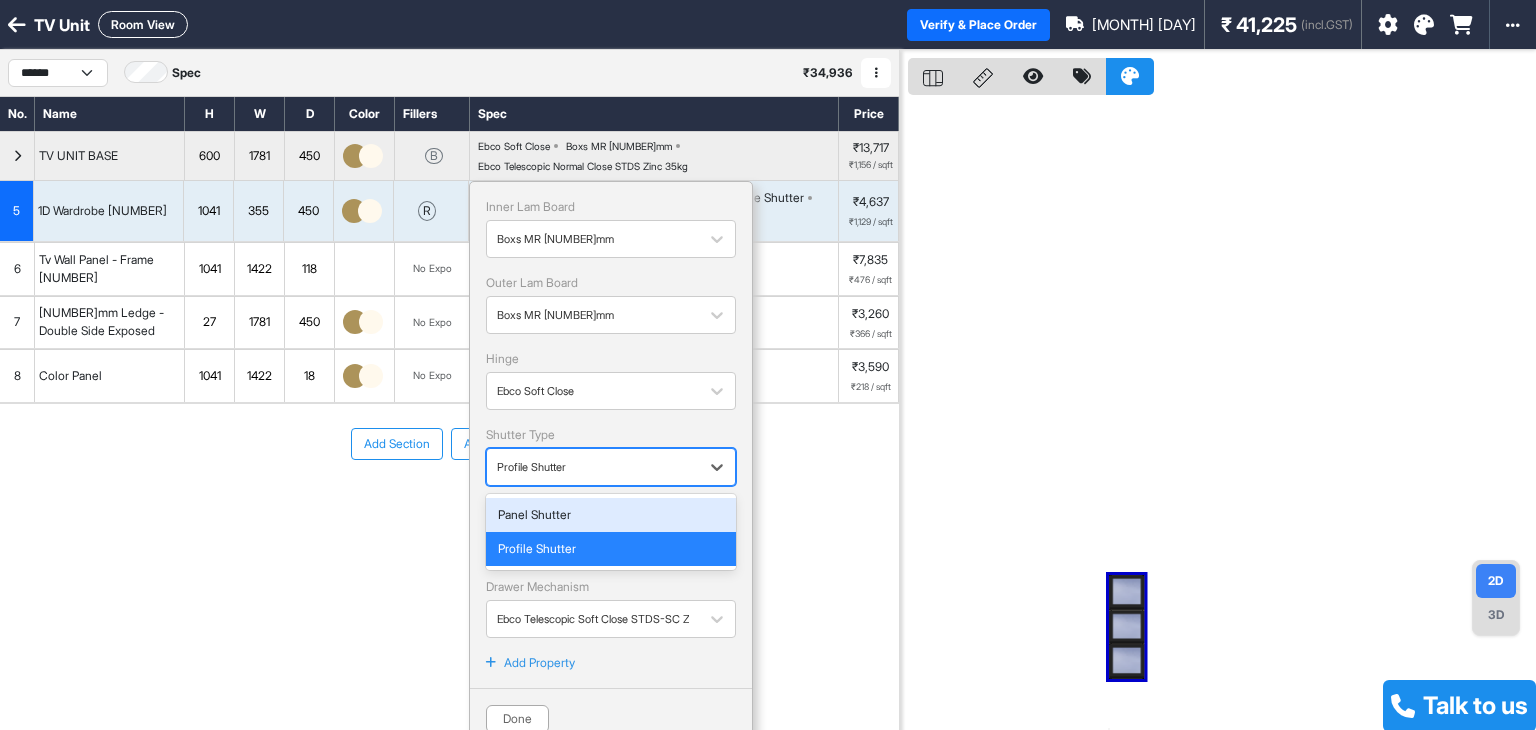 click on "Panel Shutter" at bounding box center [611, 515] 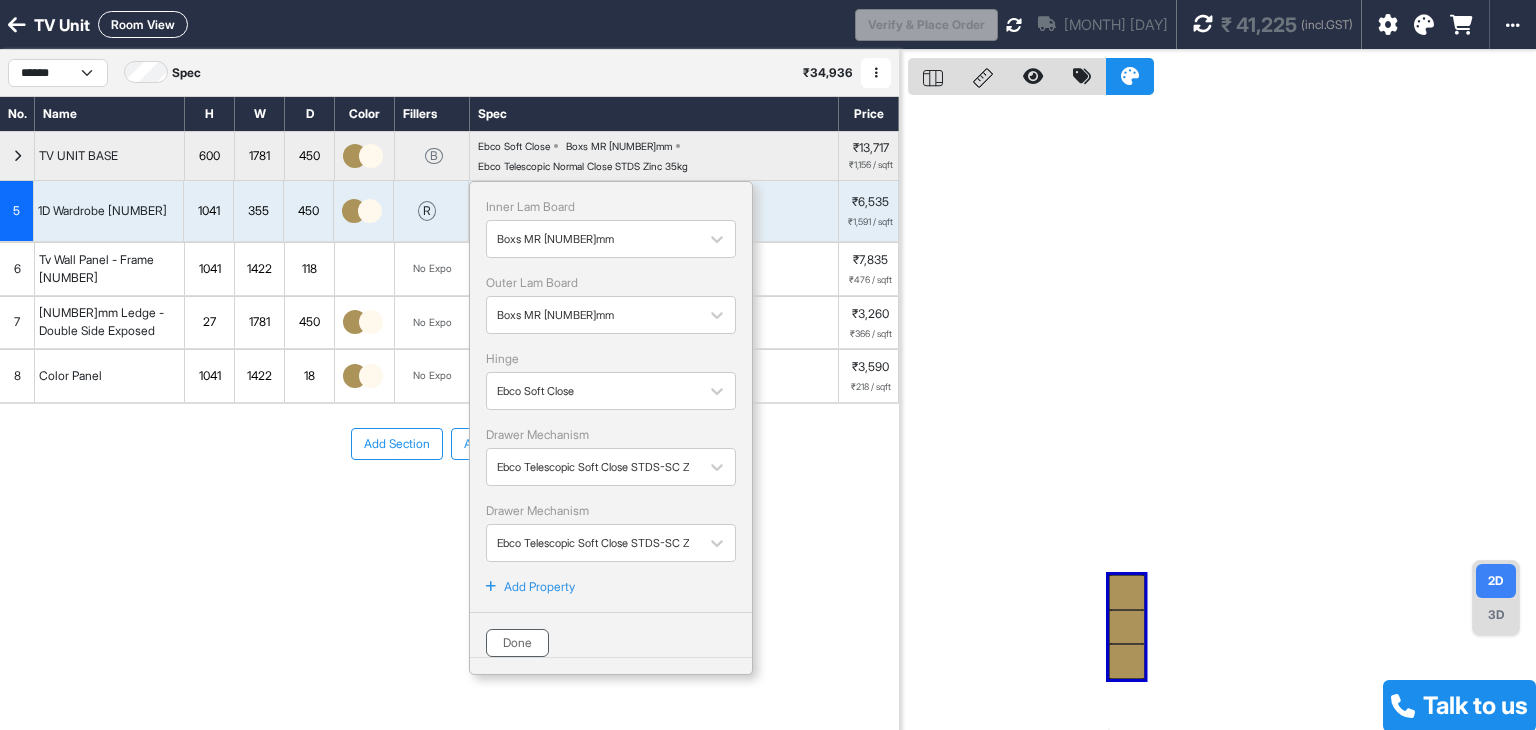 click on "Done" at bounding box center (517, 643) 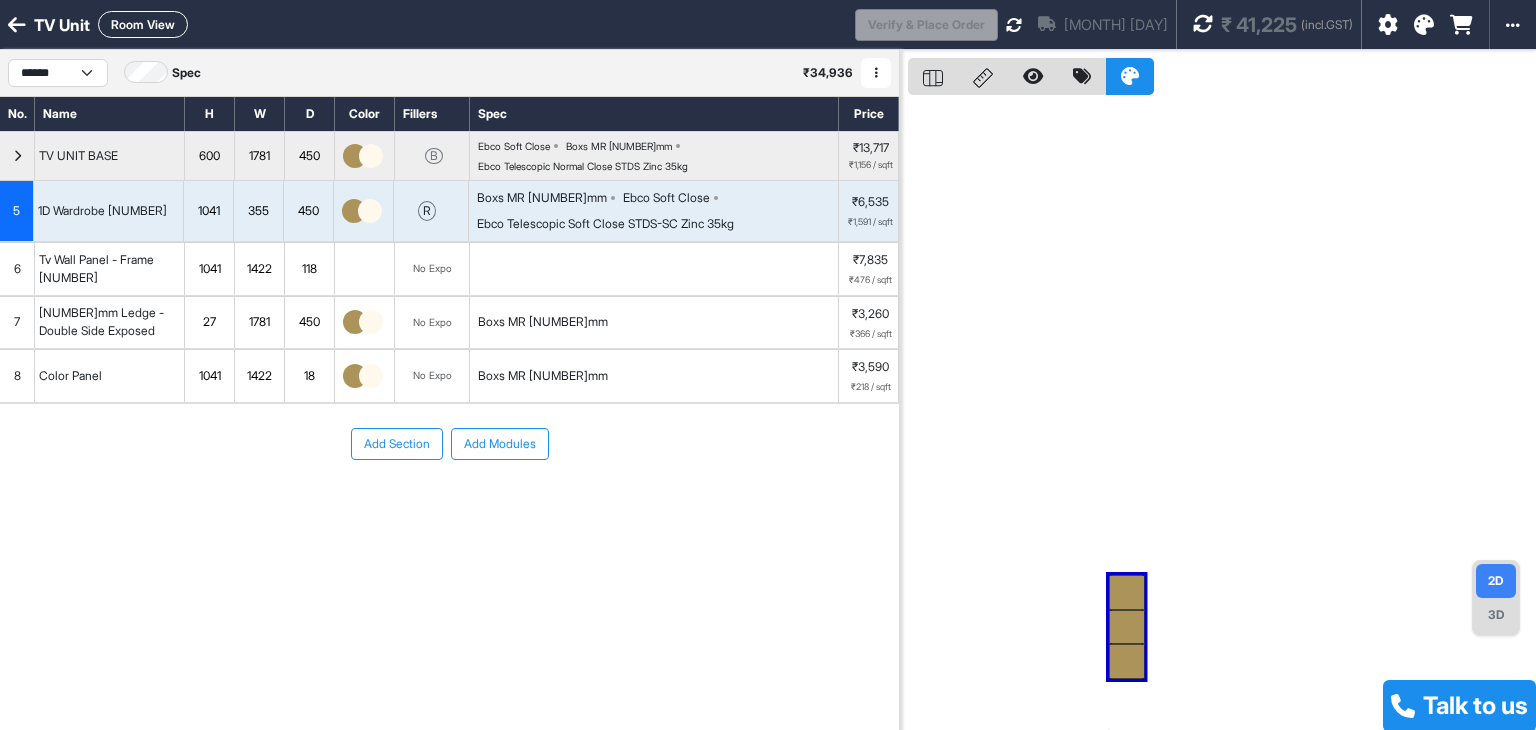 click at bounding box center (1203, 24) 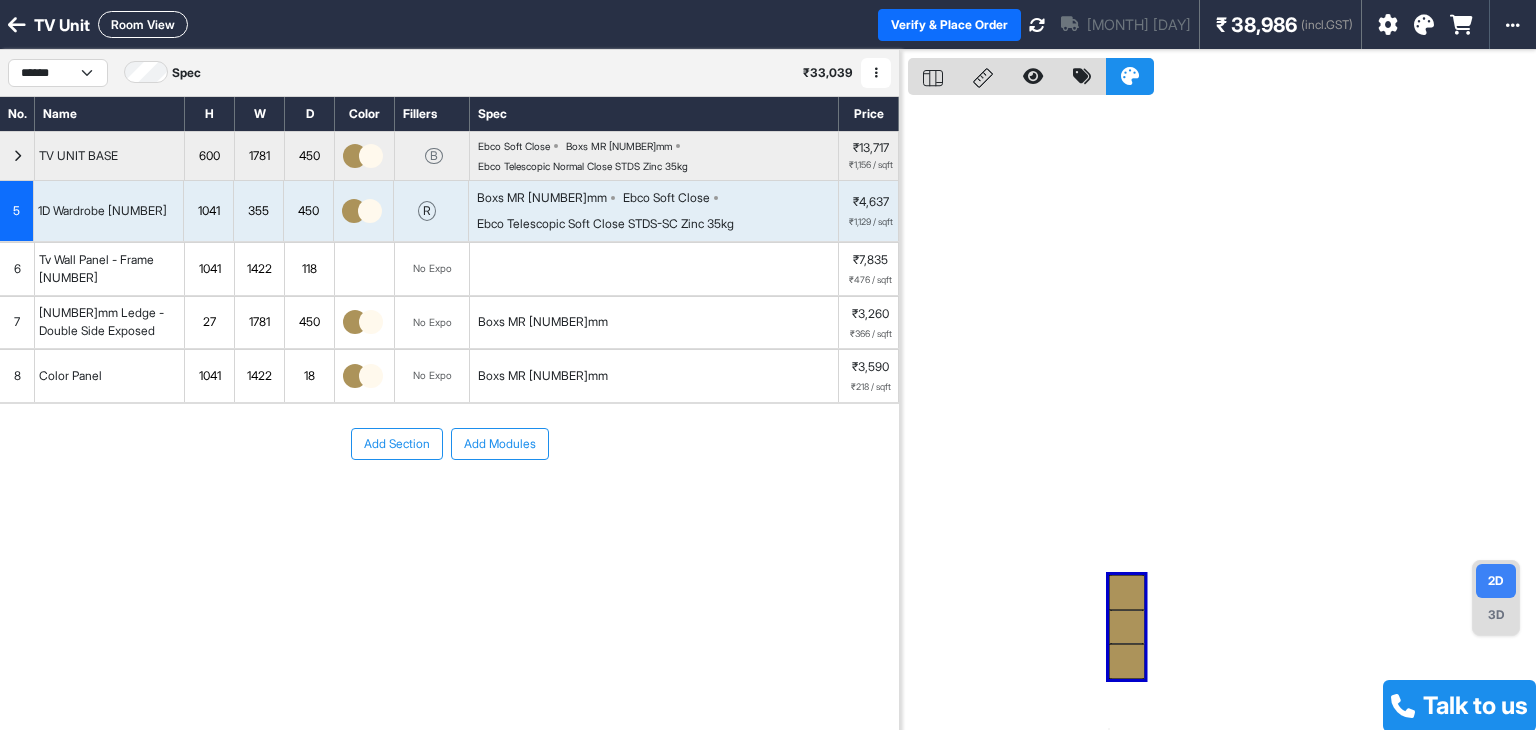 click on "₹1,129 / sqft" at bounding box center [871, 222] 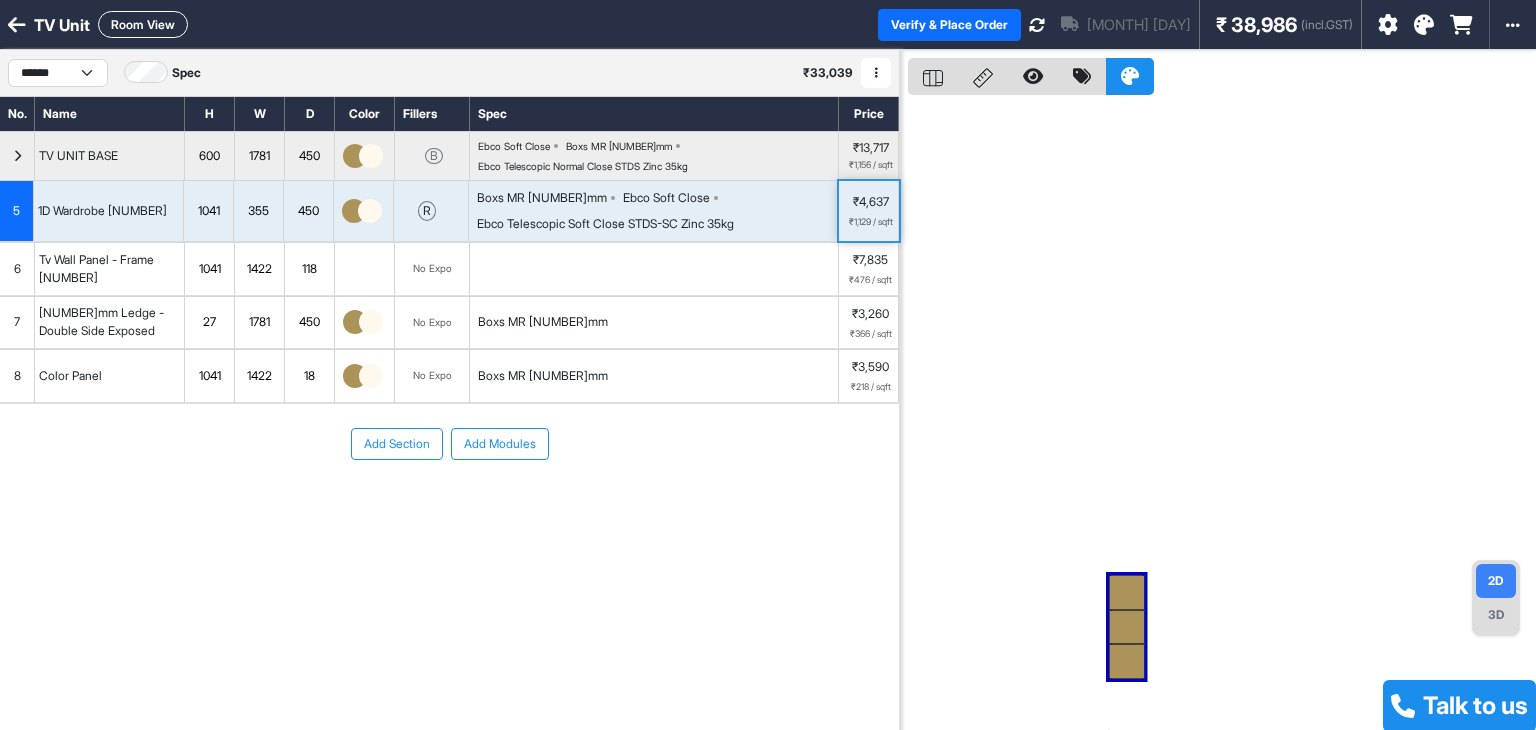 click on "₹1,129 / sqft" at bounding box center (871, 222) 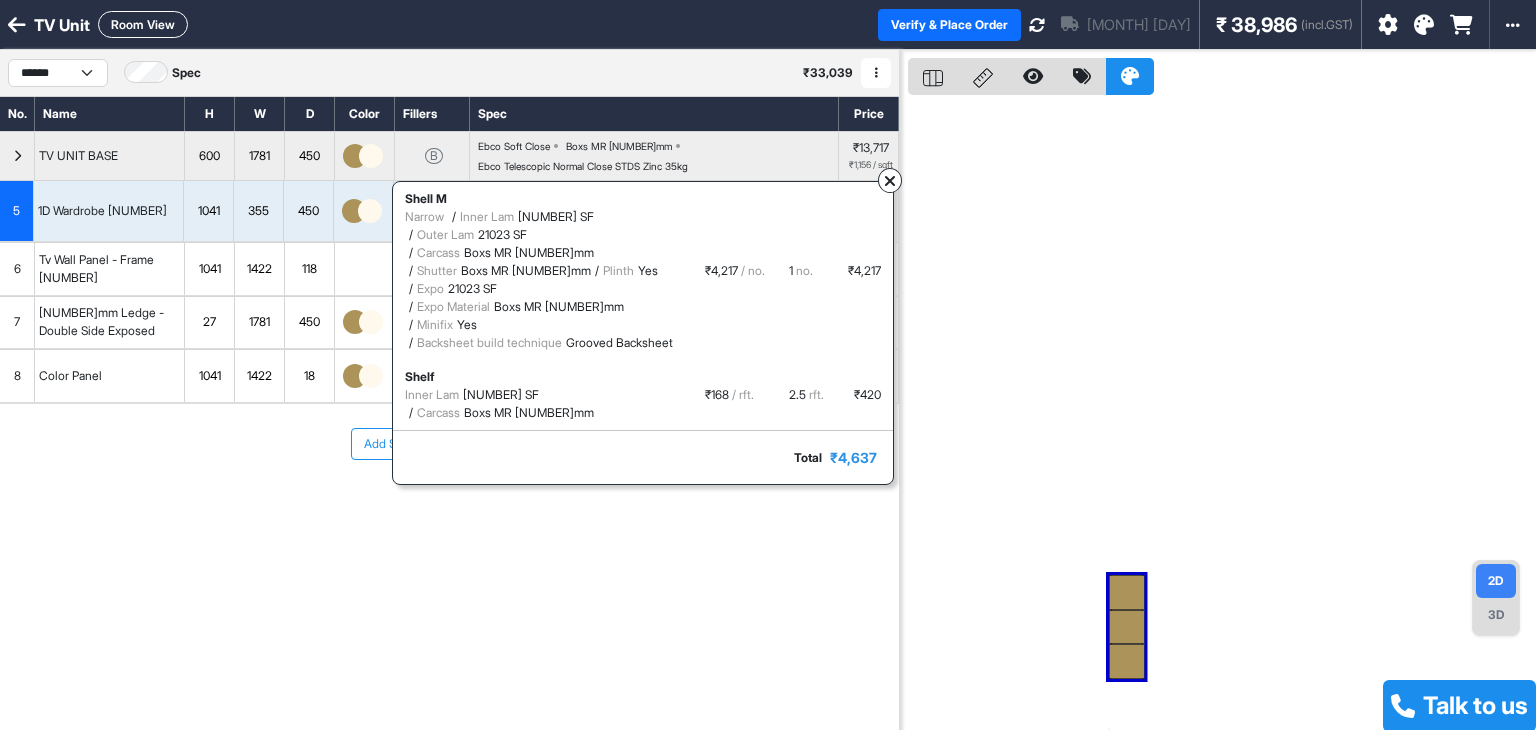 click on "Add Section Add Modules" at bounding box center [449, 504] 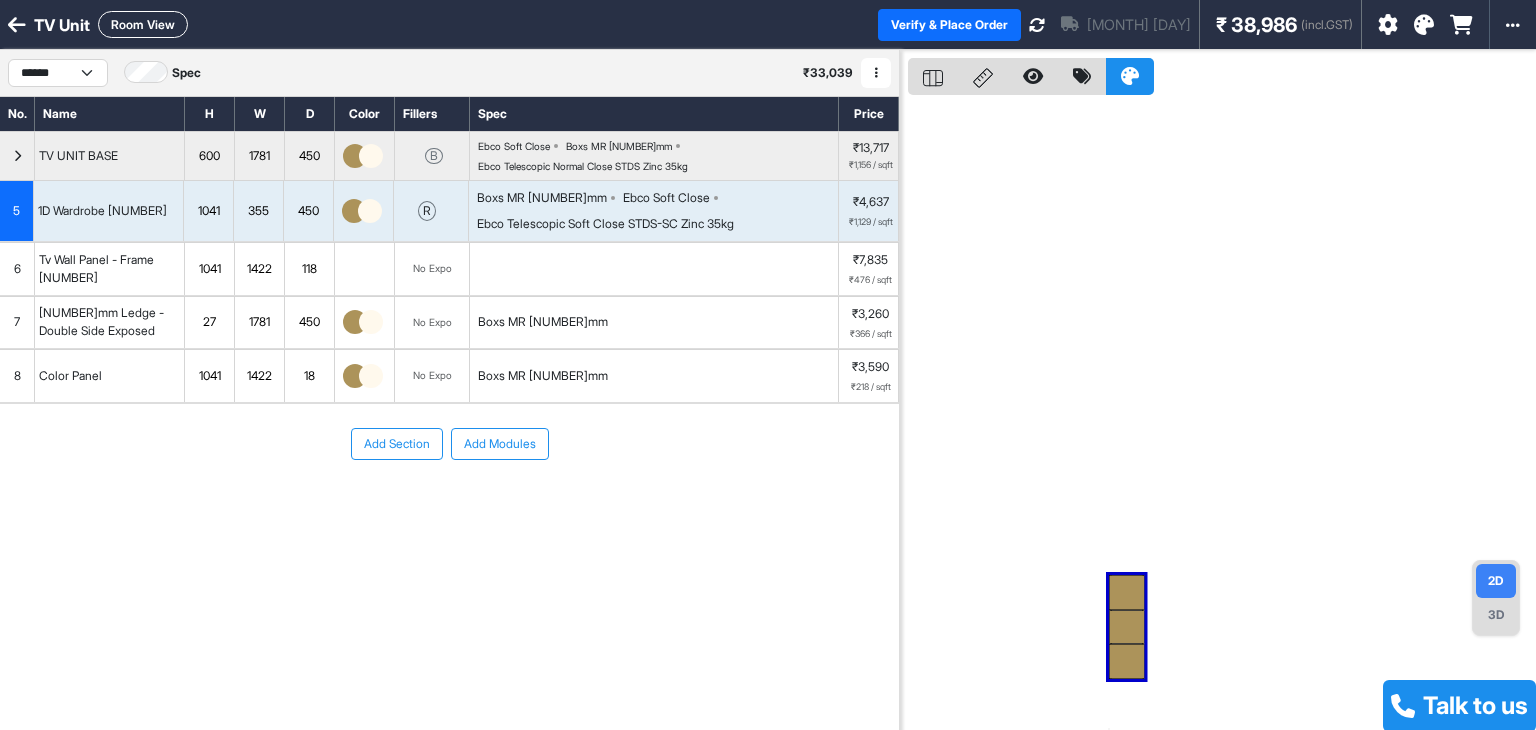 click on "Ebco Telescopic Soft Close STDS-SC Zinc 35kg" at bounding box center (542, 198) 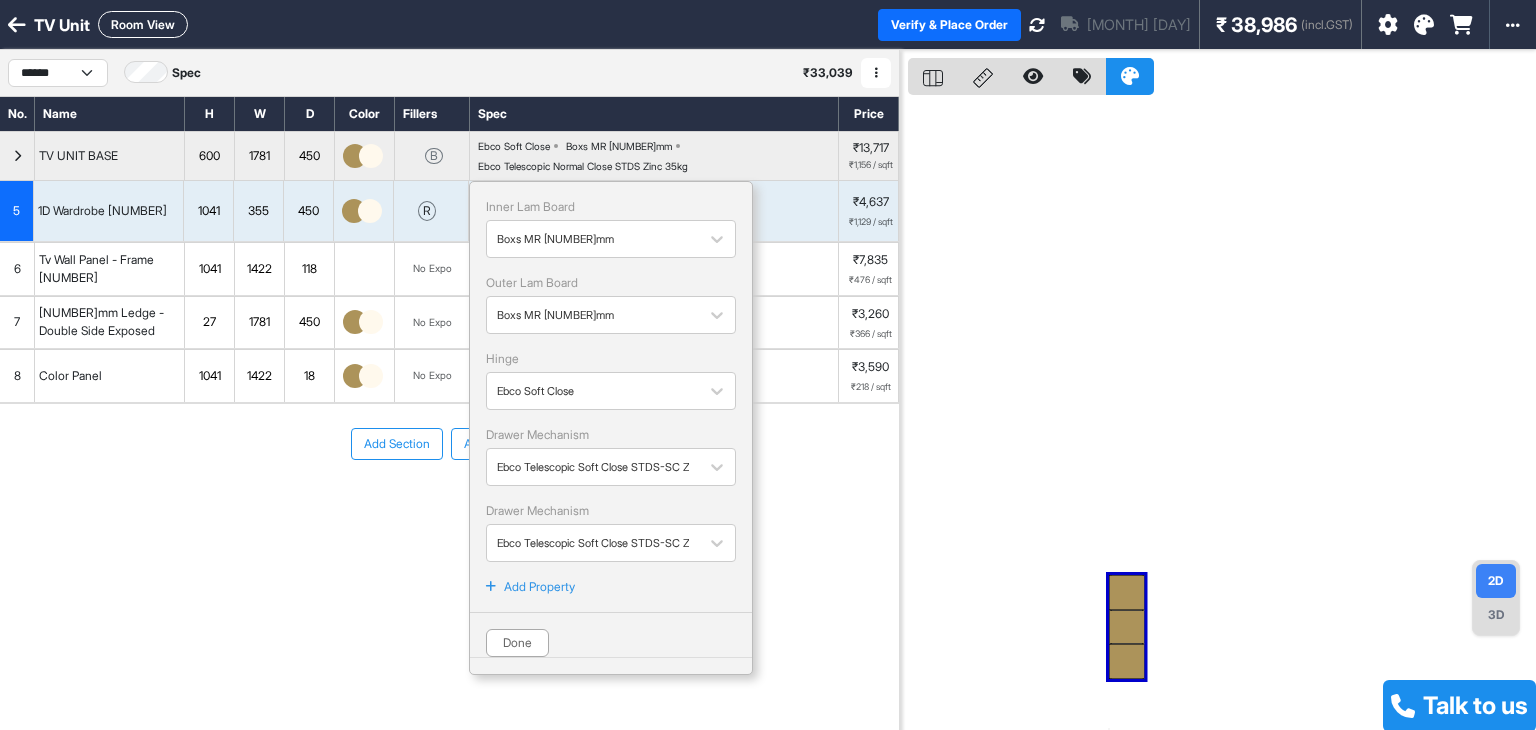click on "Add Property" at bounding box center [539, 587] 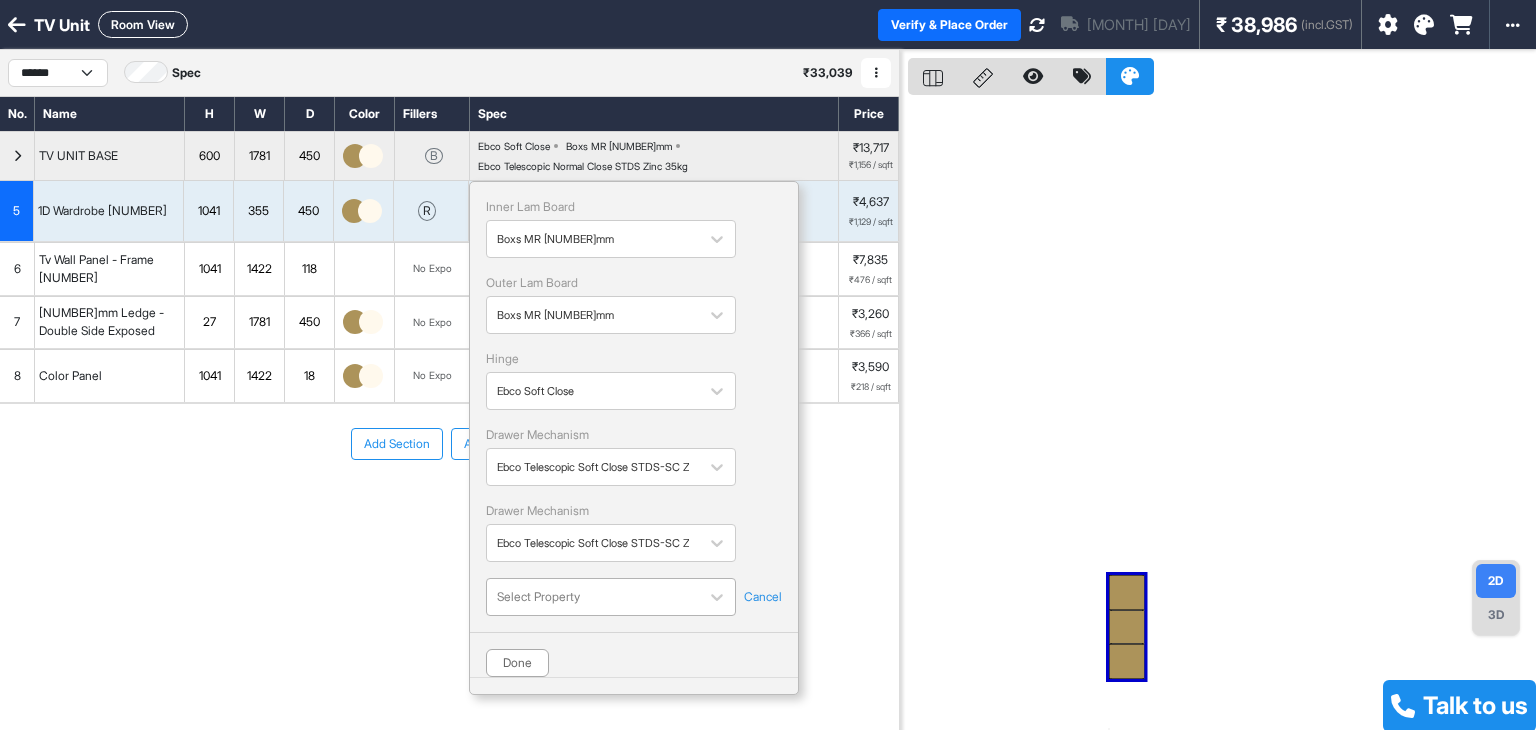 click at bounding box center (593, 597) 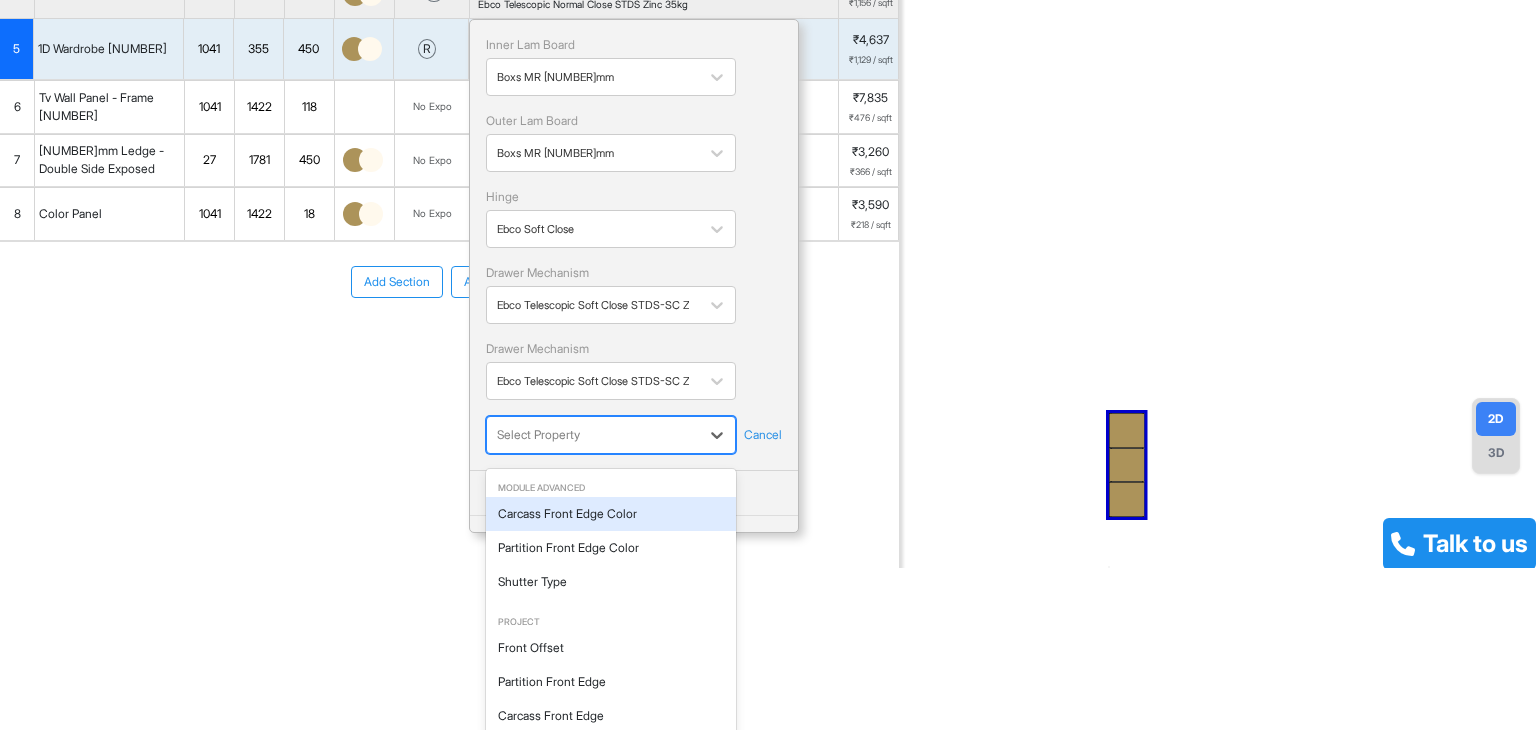 scroll, scrollTop: 201, scrollLeft: 0, axis: vertical 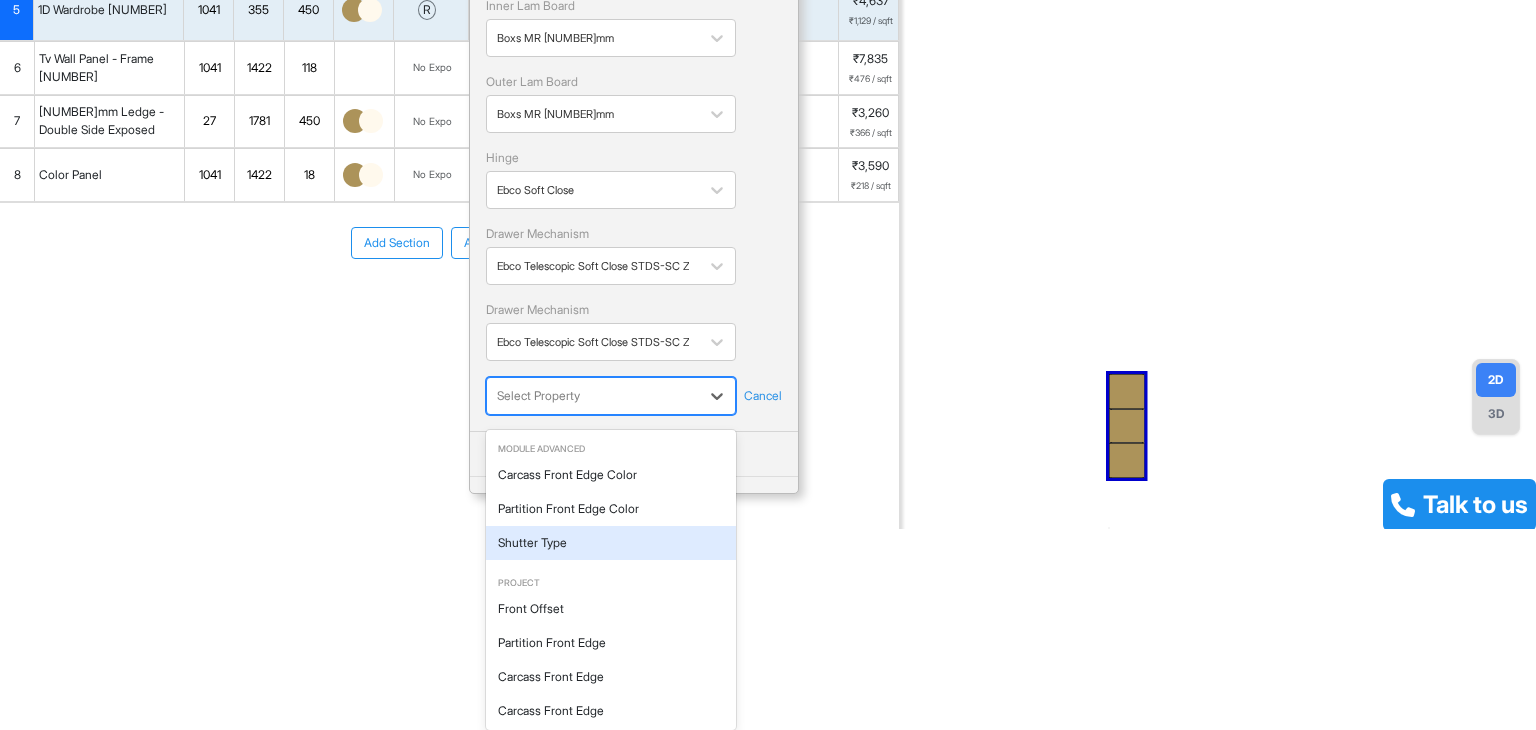 click on "Shutter Type" at bounding box center [611, 543] 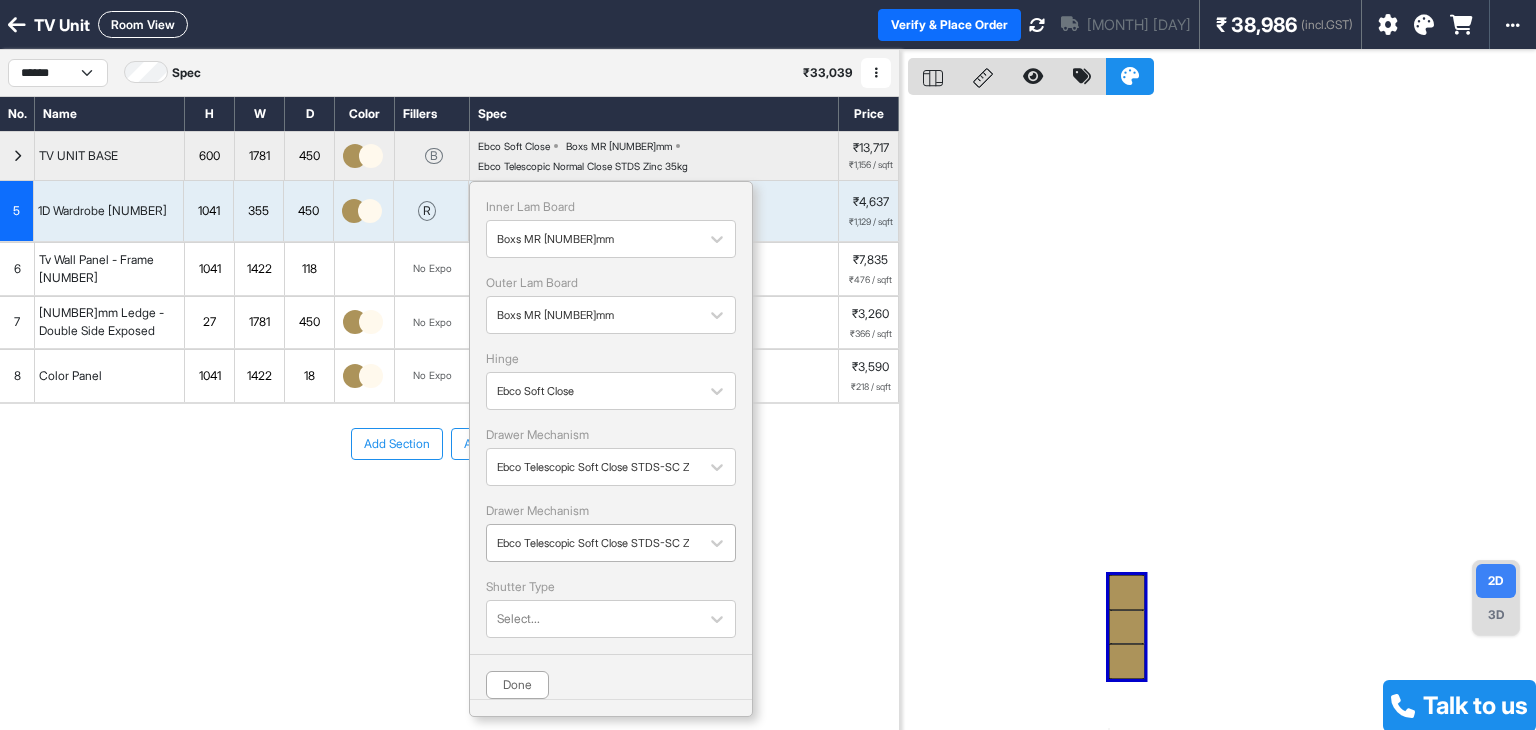 scroll, scrollTop: 0, scrollLeft: 0, axis: both 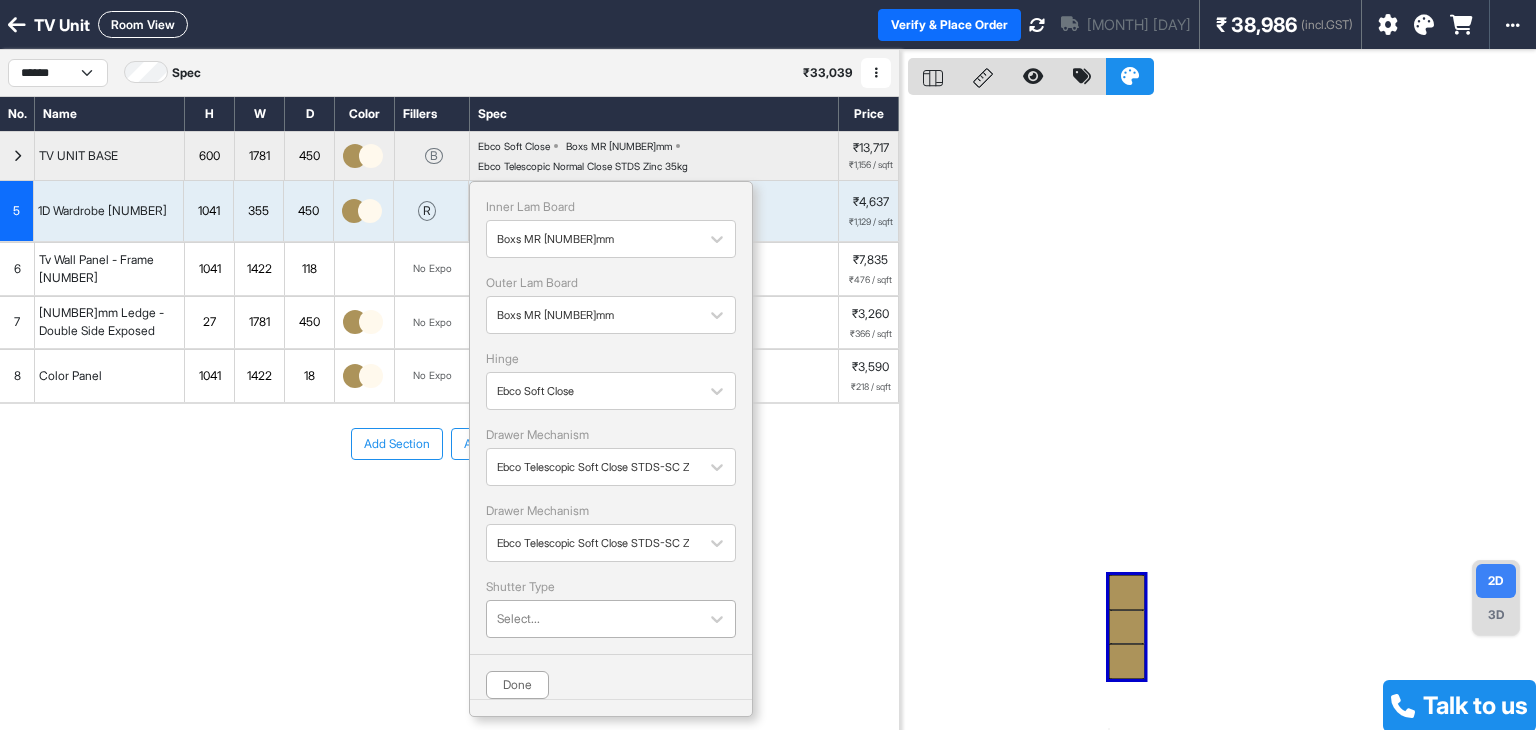 click at bounding box center (593, 619) 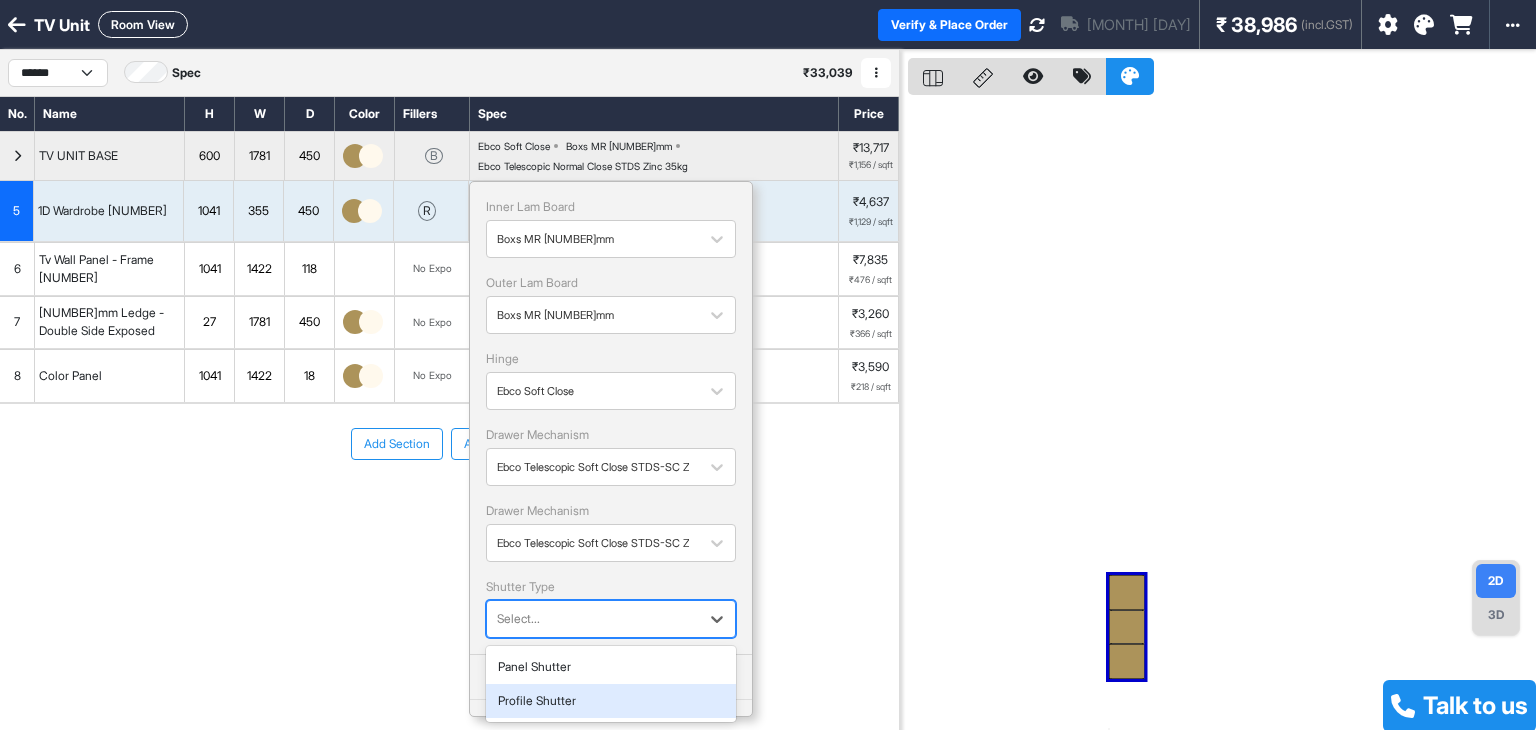 click on "Profile Shutter" at bounding box center (611, 701) 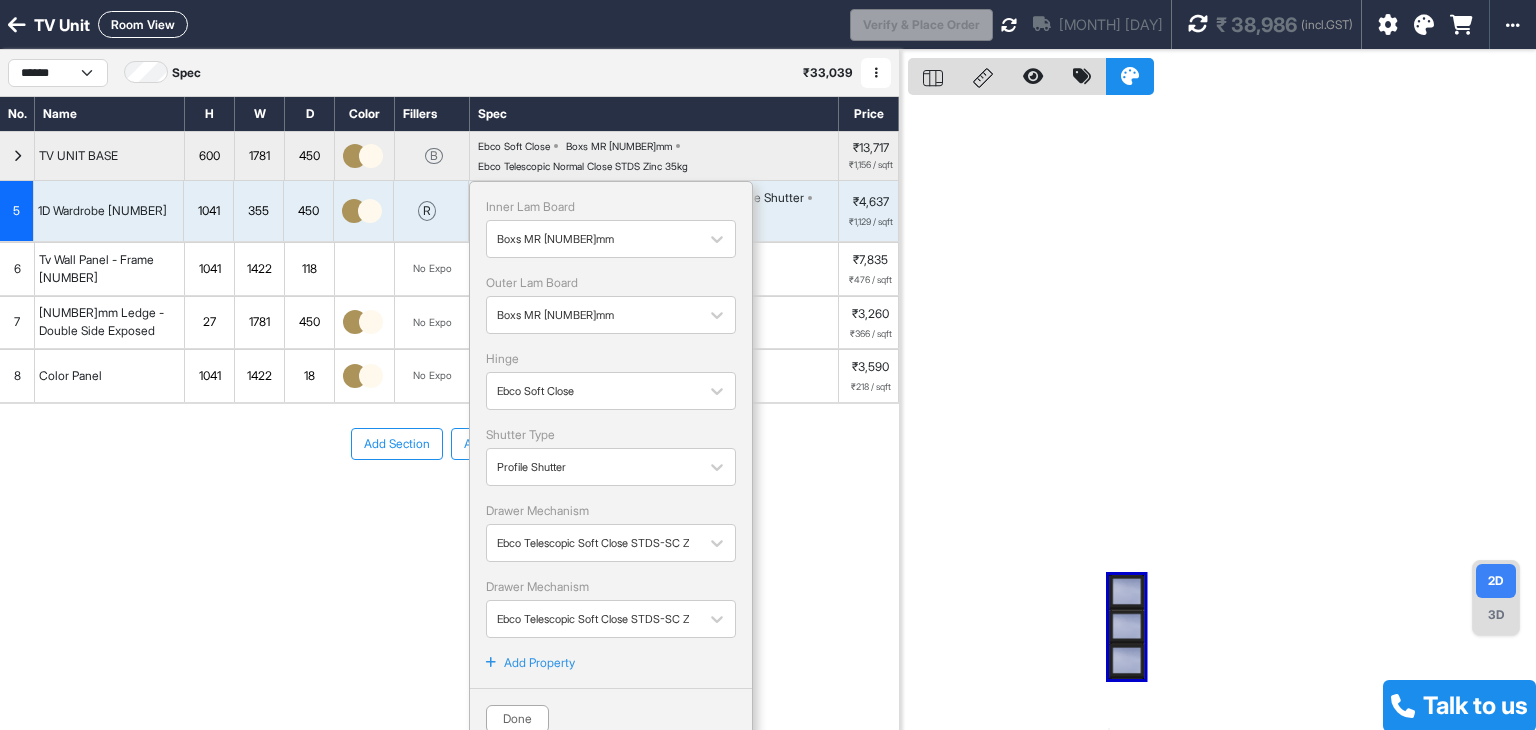 click on "Done" at bounding box center (517, 719) 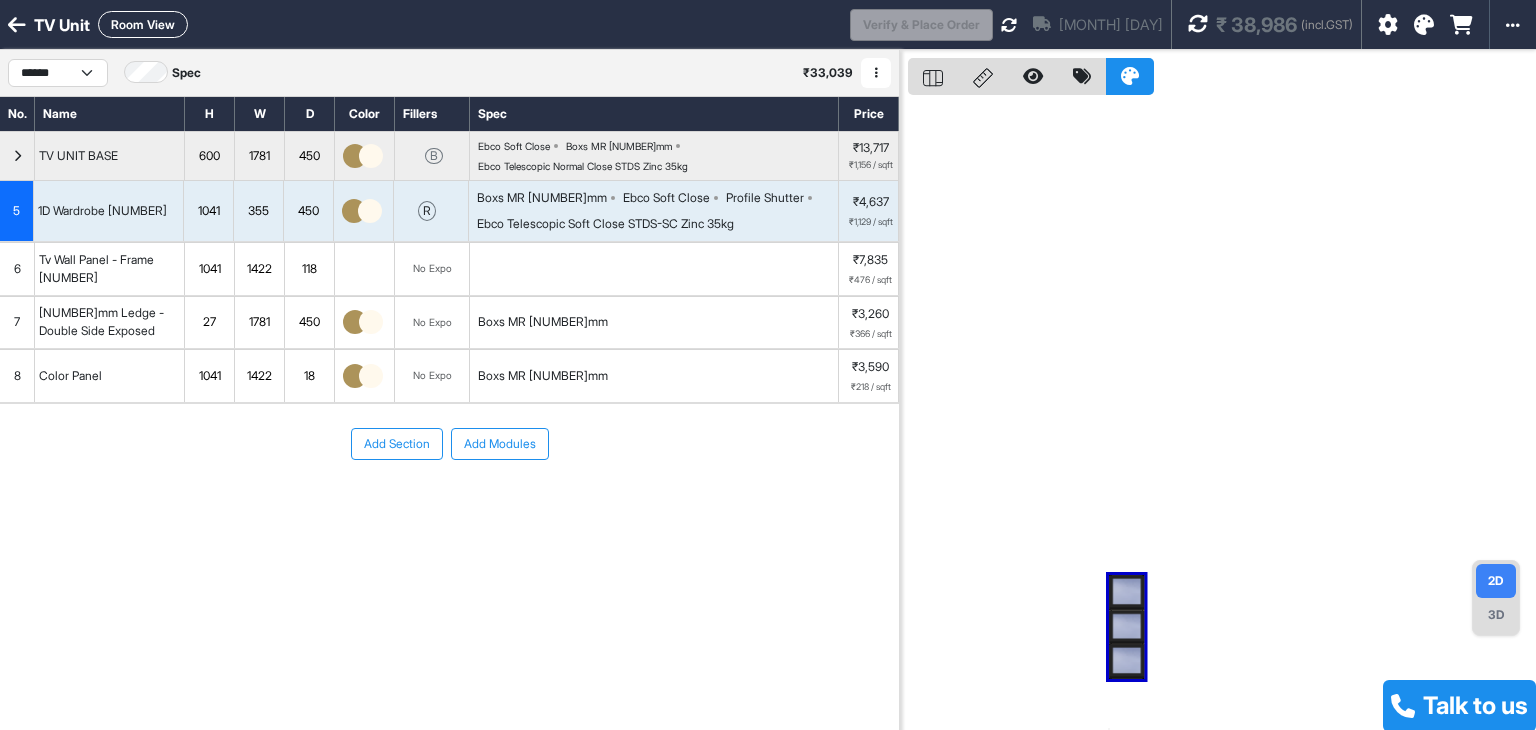click at bounding box center [1198, 24] 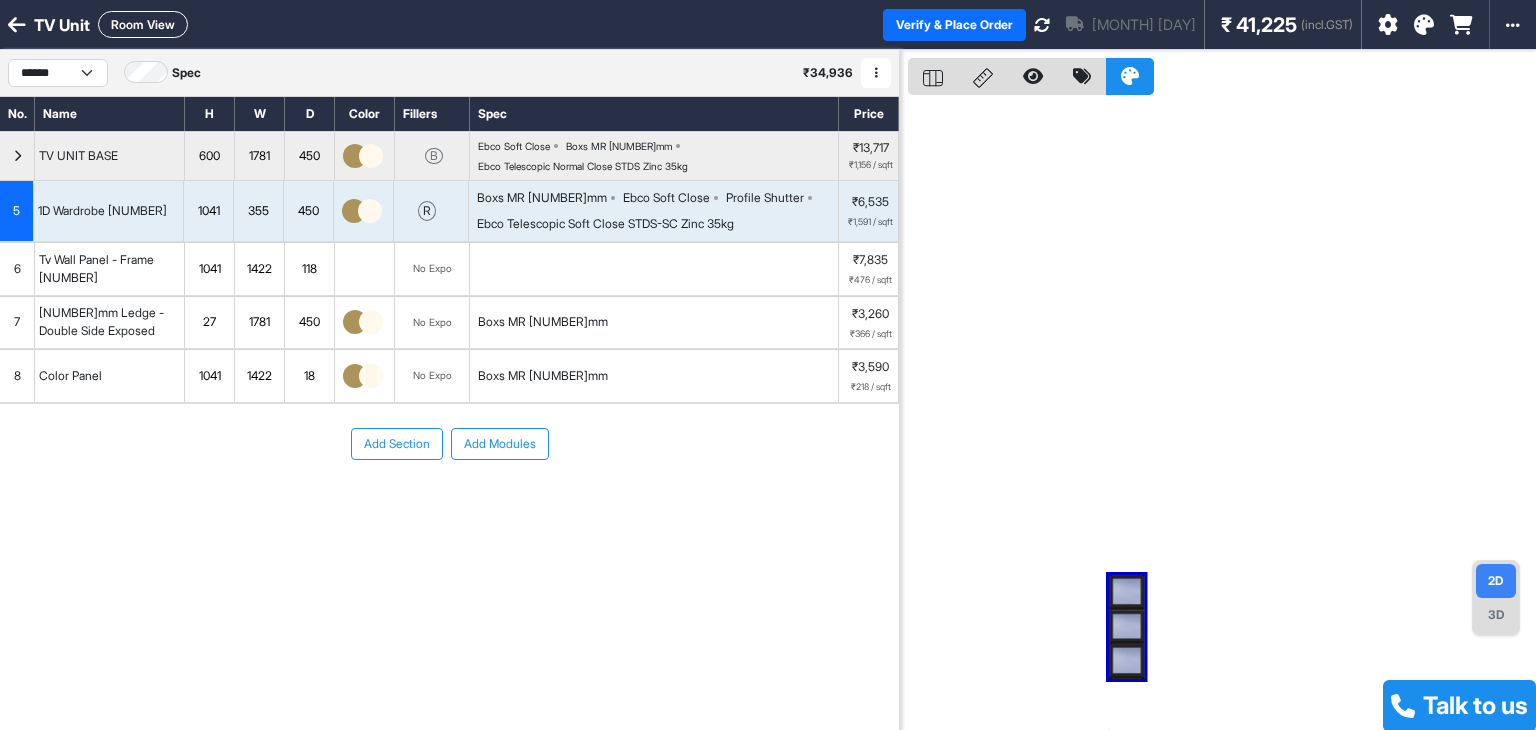 click on "₹1,591 / sqft" at bounding box center [870, 222] 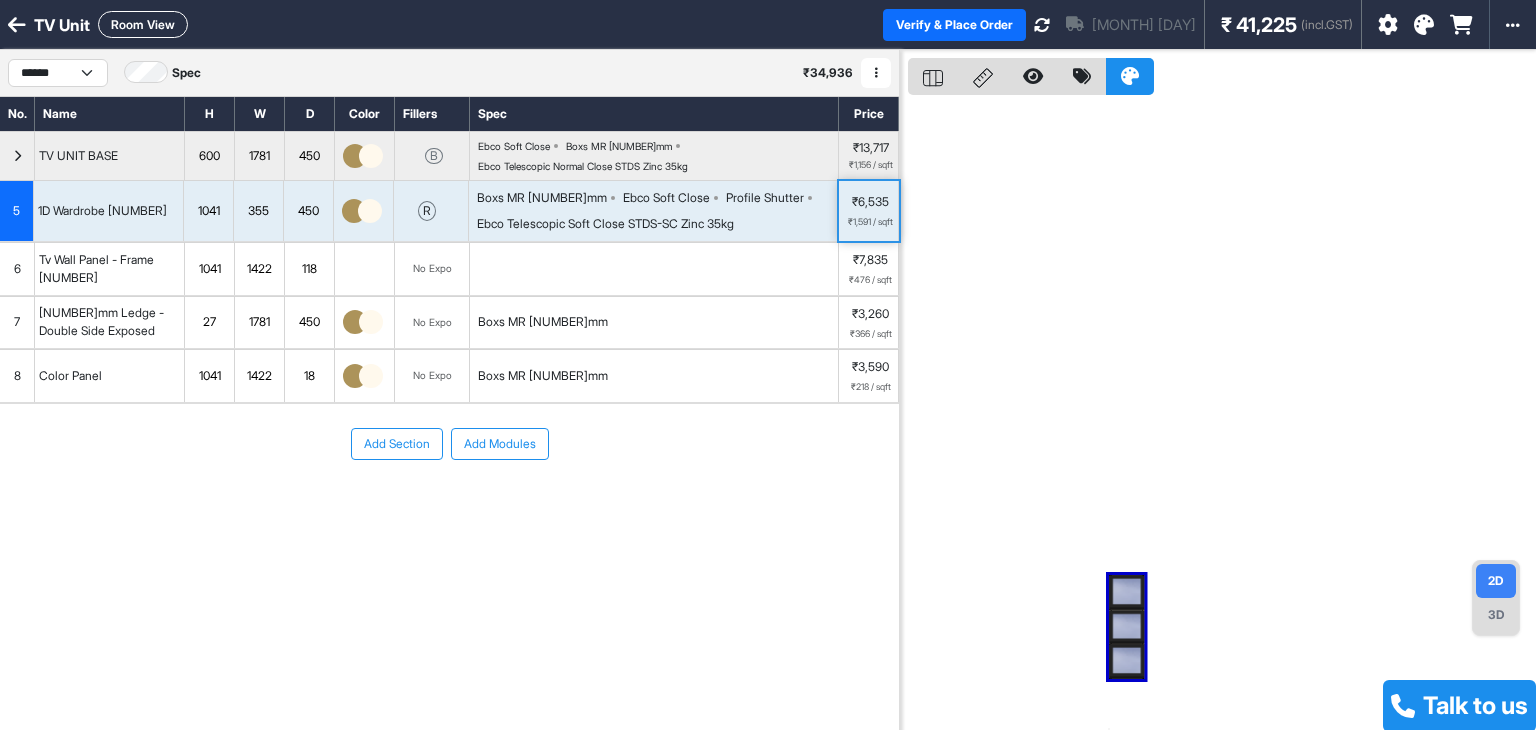 click on "₹1,591 / sqft" at bounding box center (870, 222) 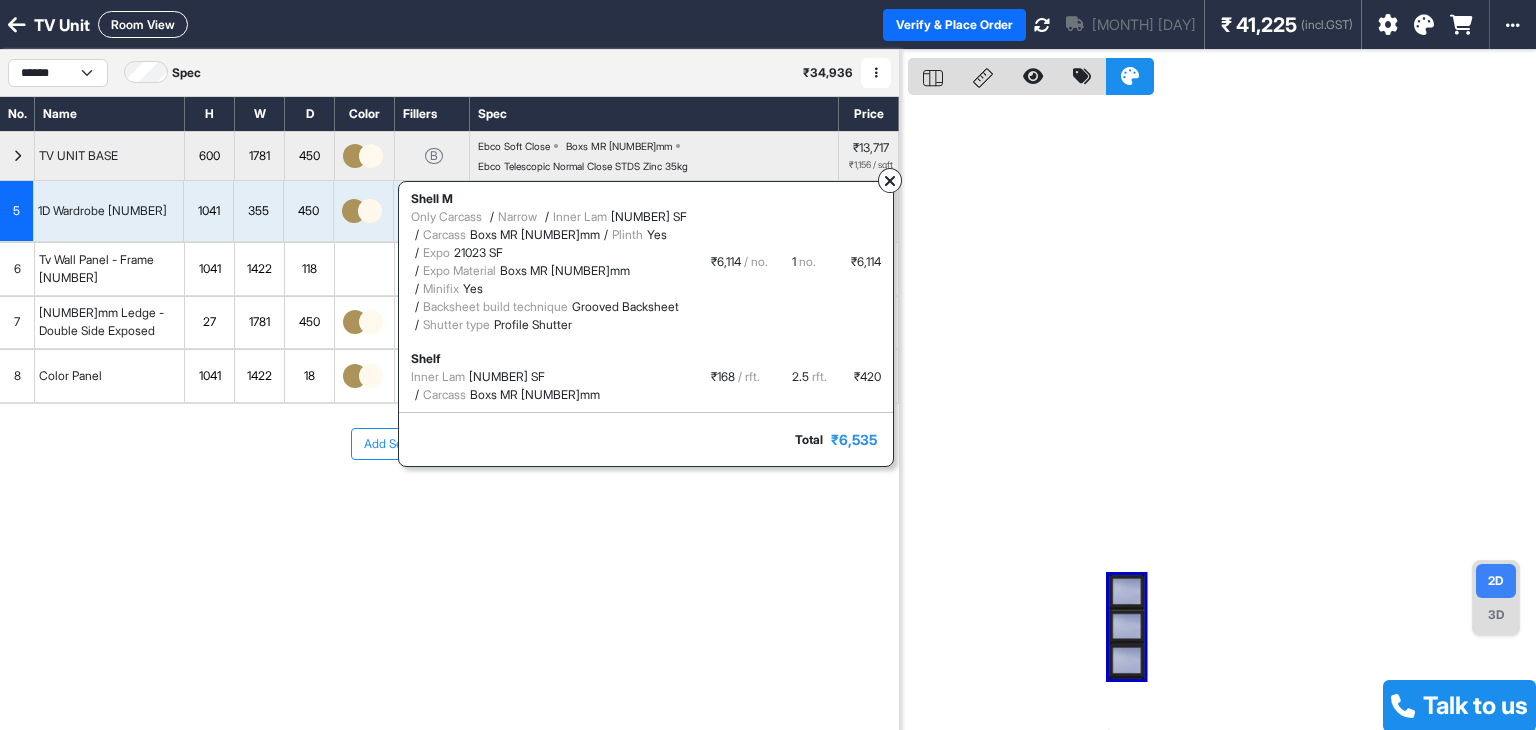 click at bounding box center (890, 181) 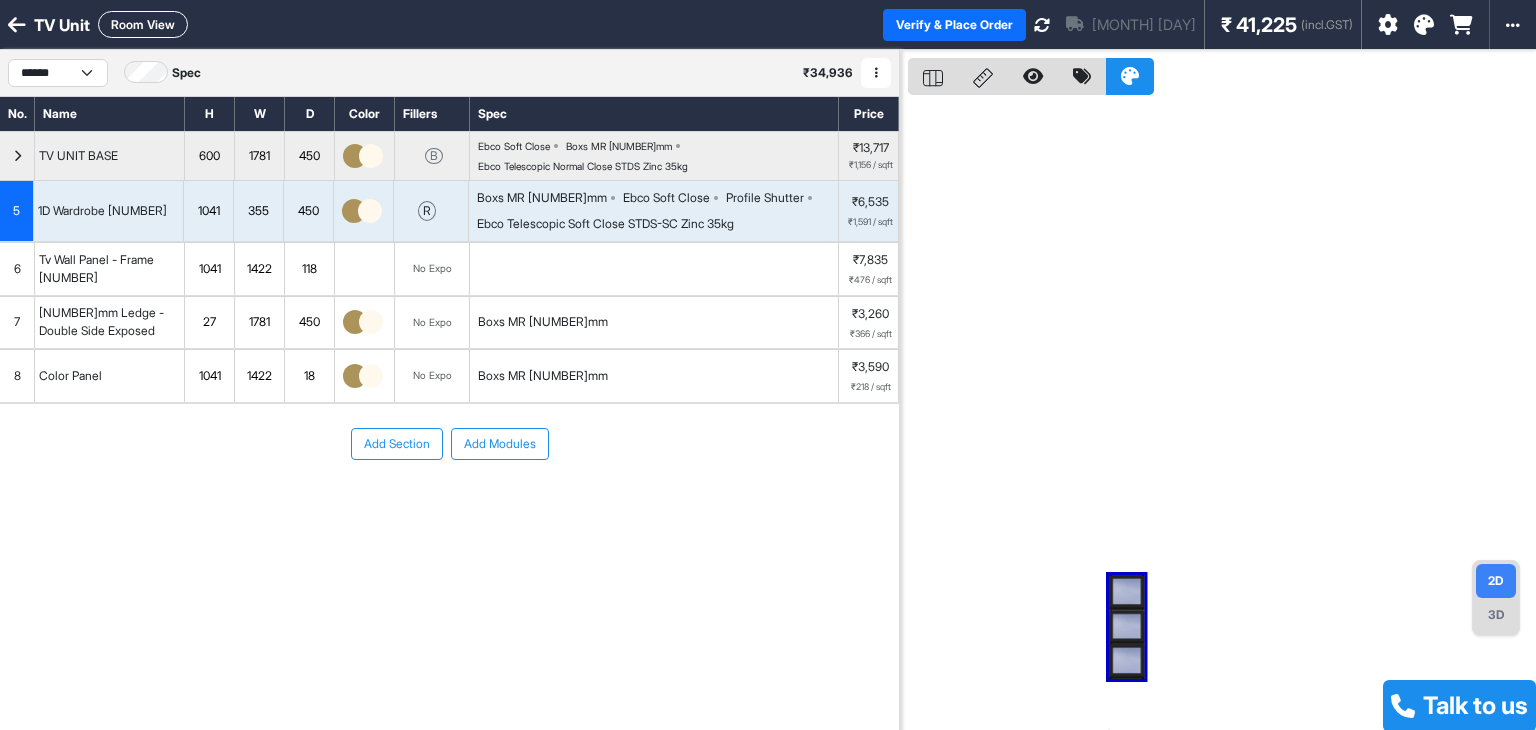 click on "Room View" at bounding box center (143, 24) 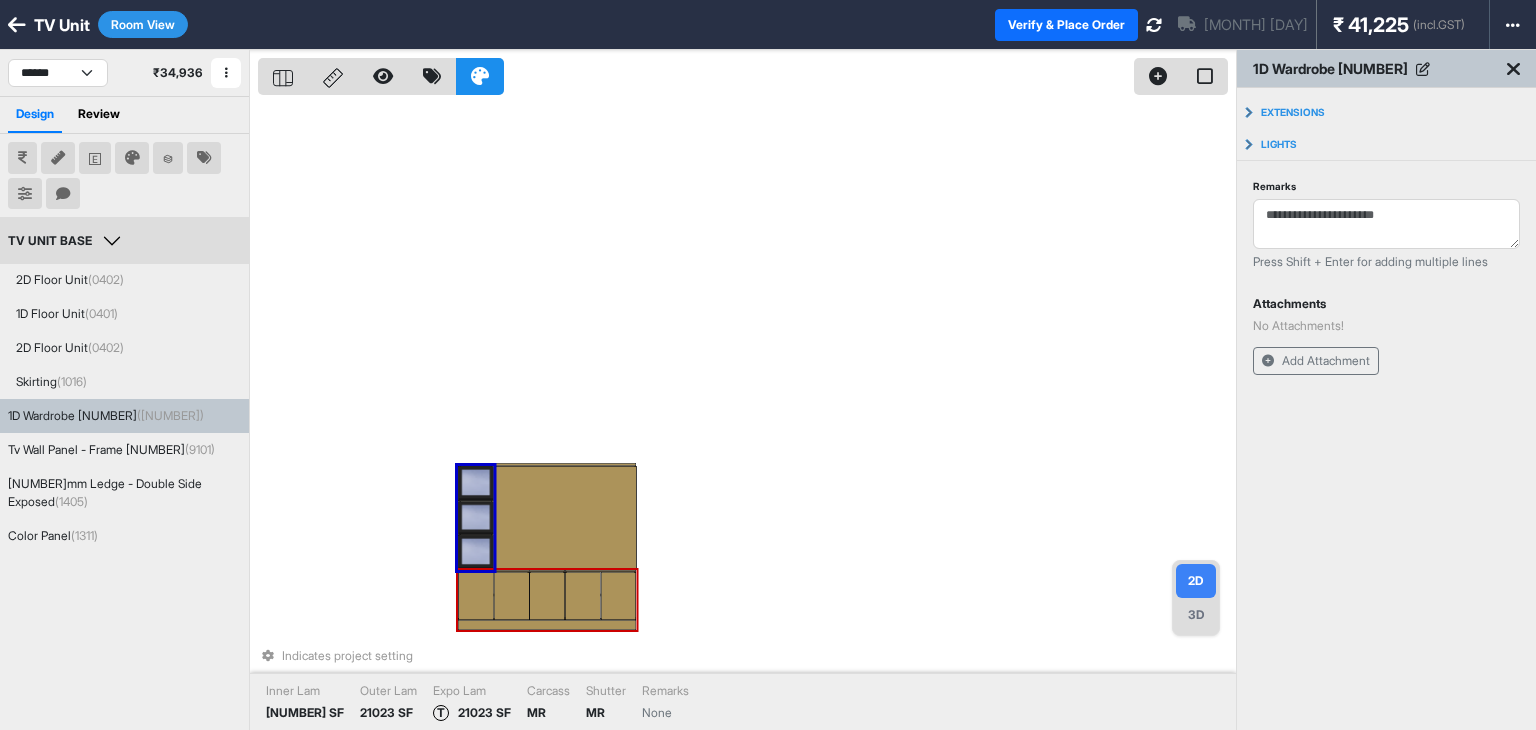 click on "Indicates project setting Inner Lam [NUMBER] SF Outer Lam [NUMBER] SF Expo Lam T [NUMBER] SF Carcass MR Shutter MR Remarks None" at bounding box center (747, 415) 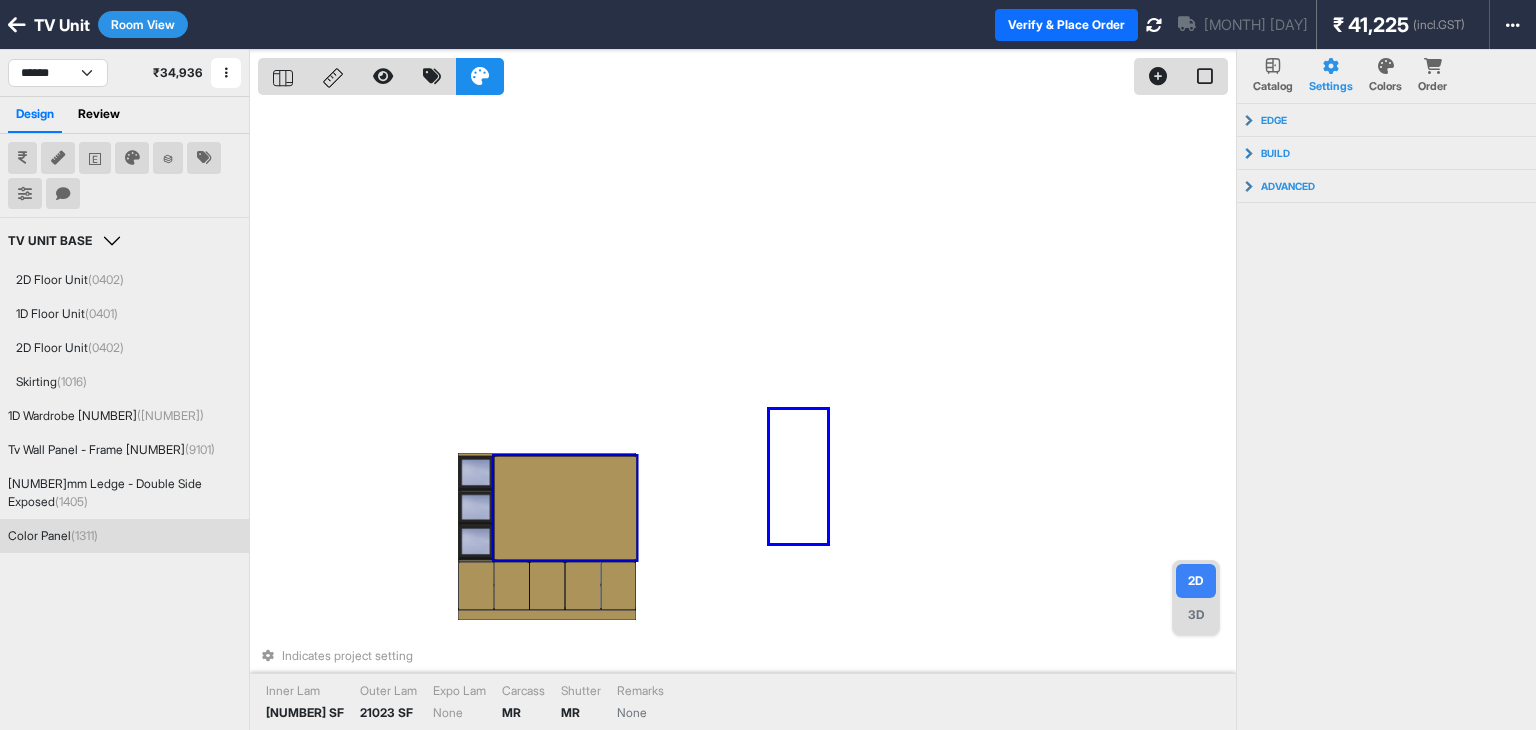 click on "Indicates project setting Inner Lam 23291 SF Outer Lam 21023 SF Expo Lam None Carcass MR Shutter MR Remarks None" at bounding box center [747, 415] 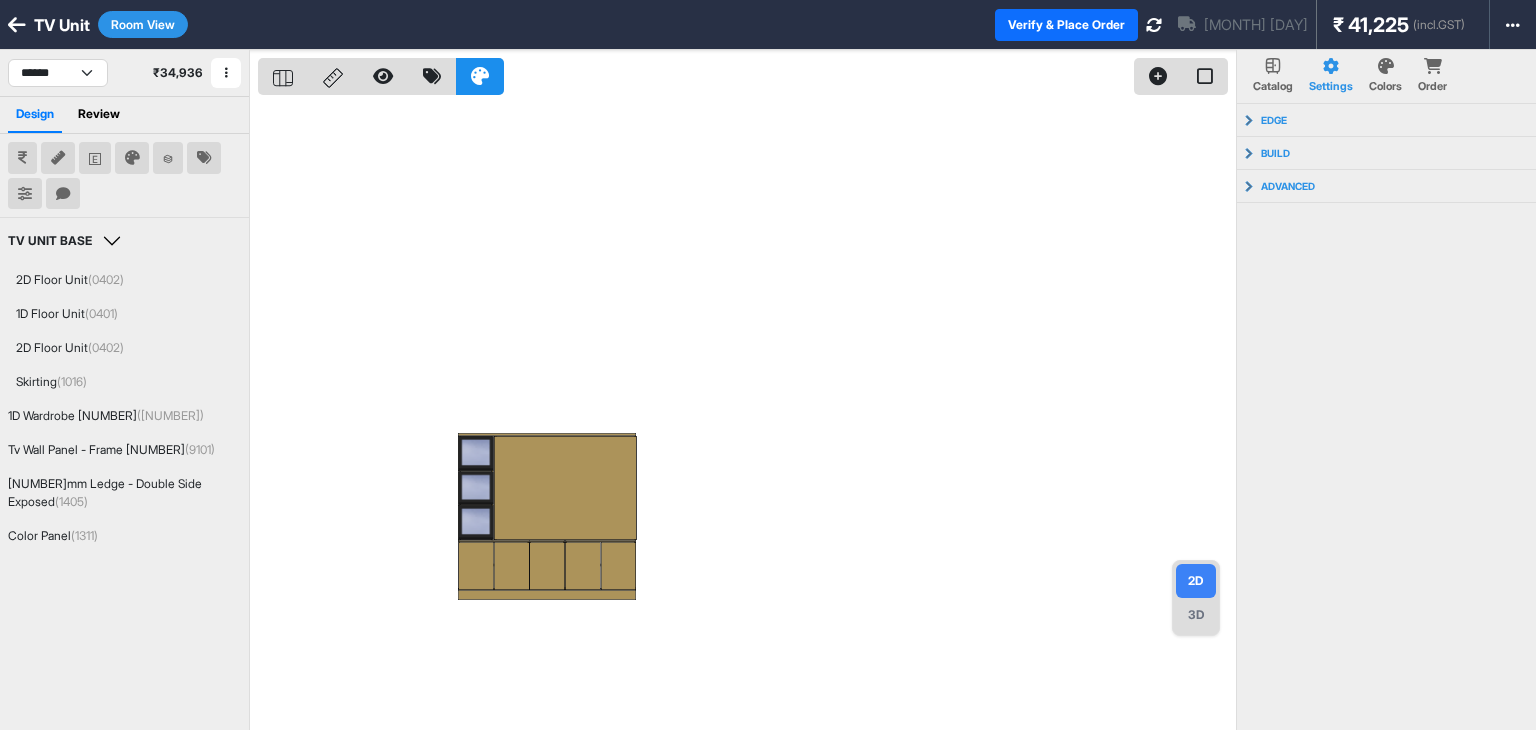 click on "3D" at bounding box center [1196, 615] 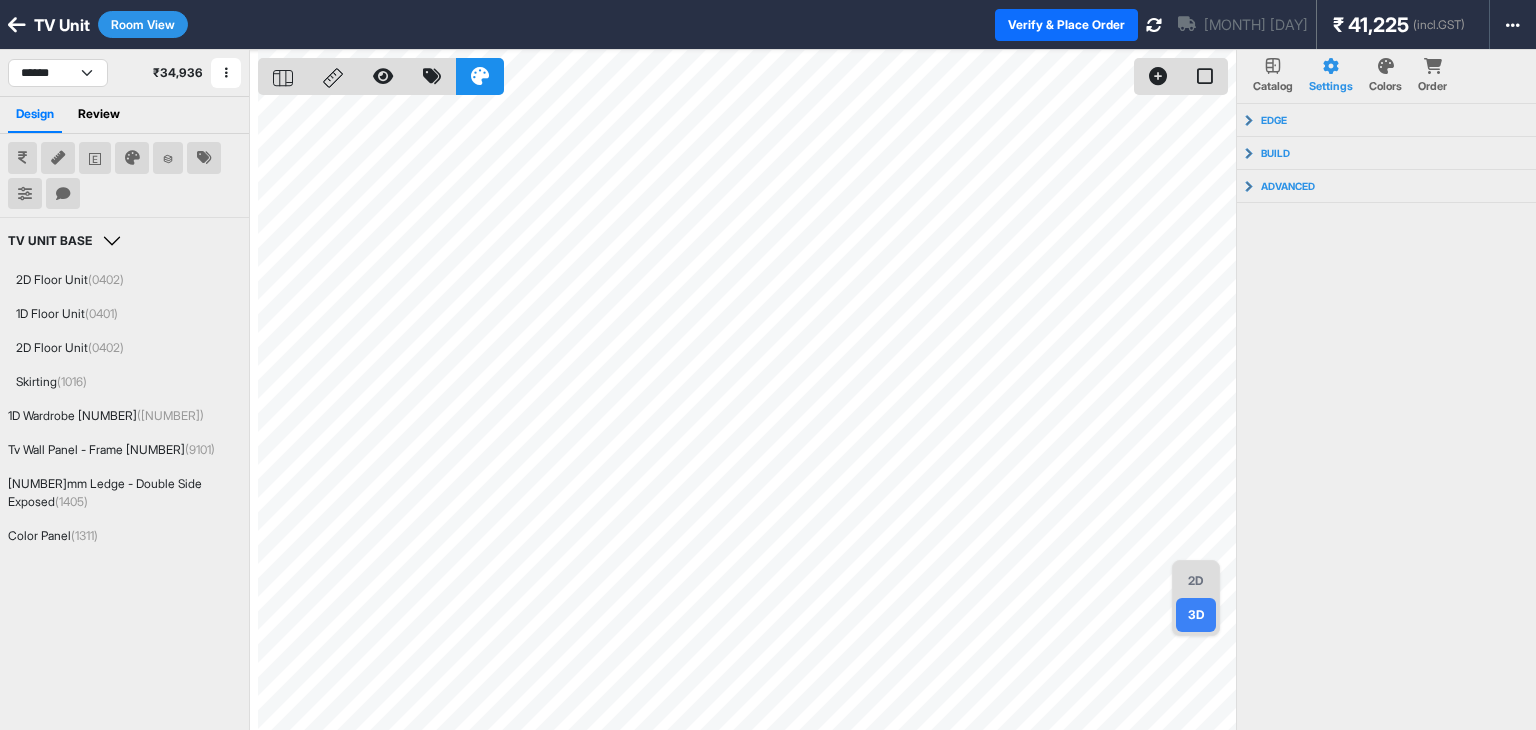 click on "2D" at bounding box center [1196, 581] 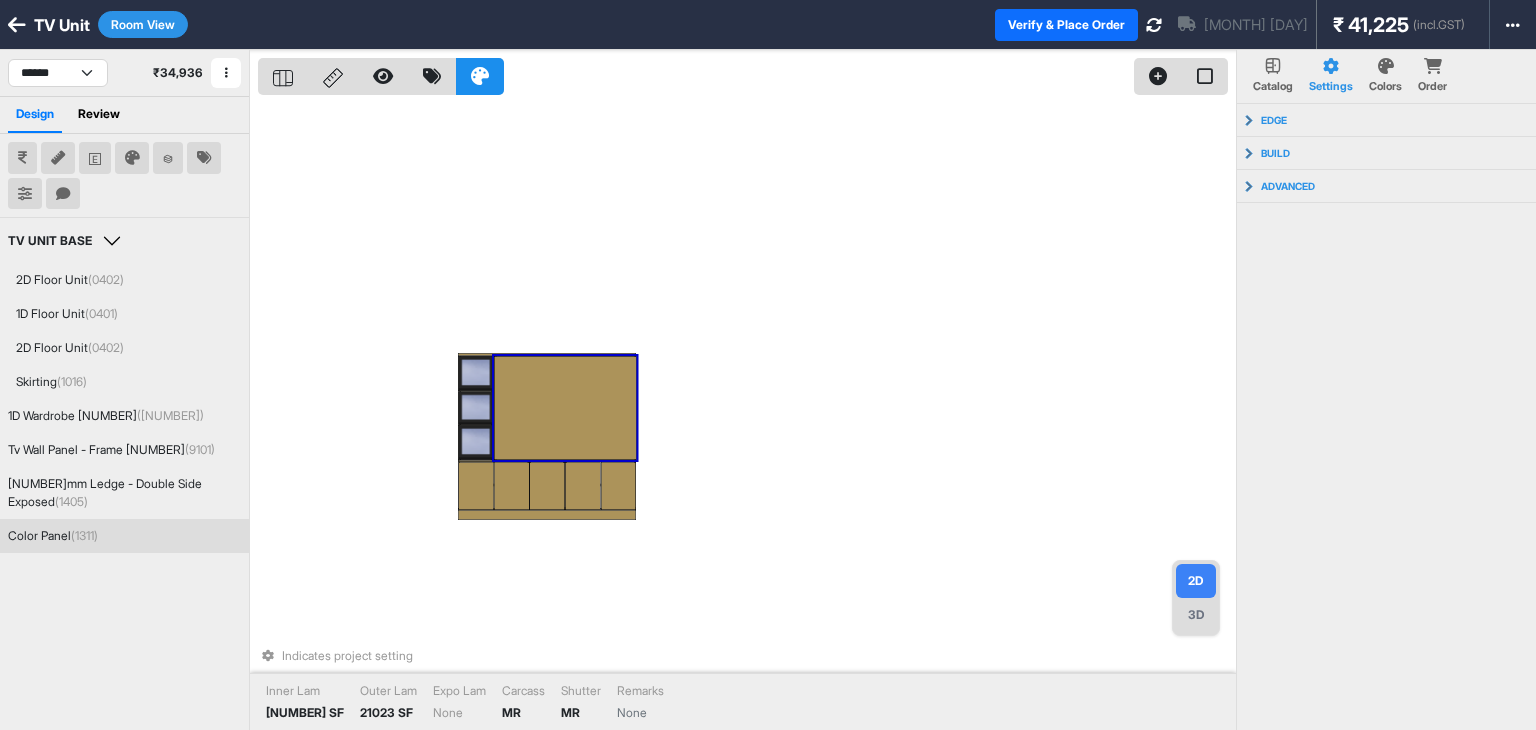 click on "Carcass Front Edge [NUMBER] Partition Front Edge [NUMBER] build Front Offset [NUMBER] advanced Auto Build Type Yes Minifix for expo modules Yes Auto Backsheet Yes Extend Expo Legs for Skirting No Auto Extend Top Yes" at bounding box center (1387, 469) 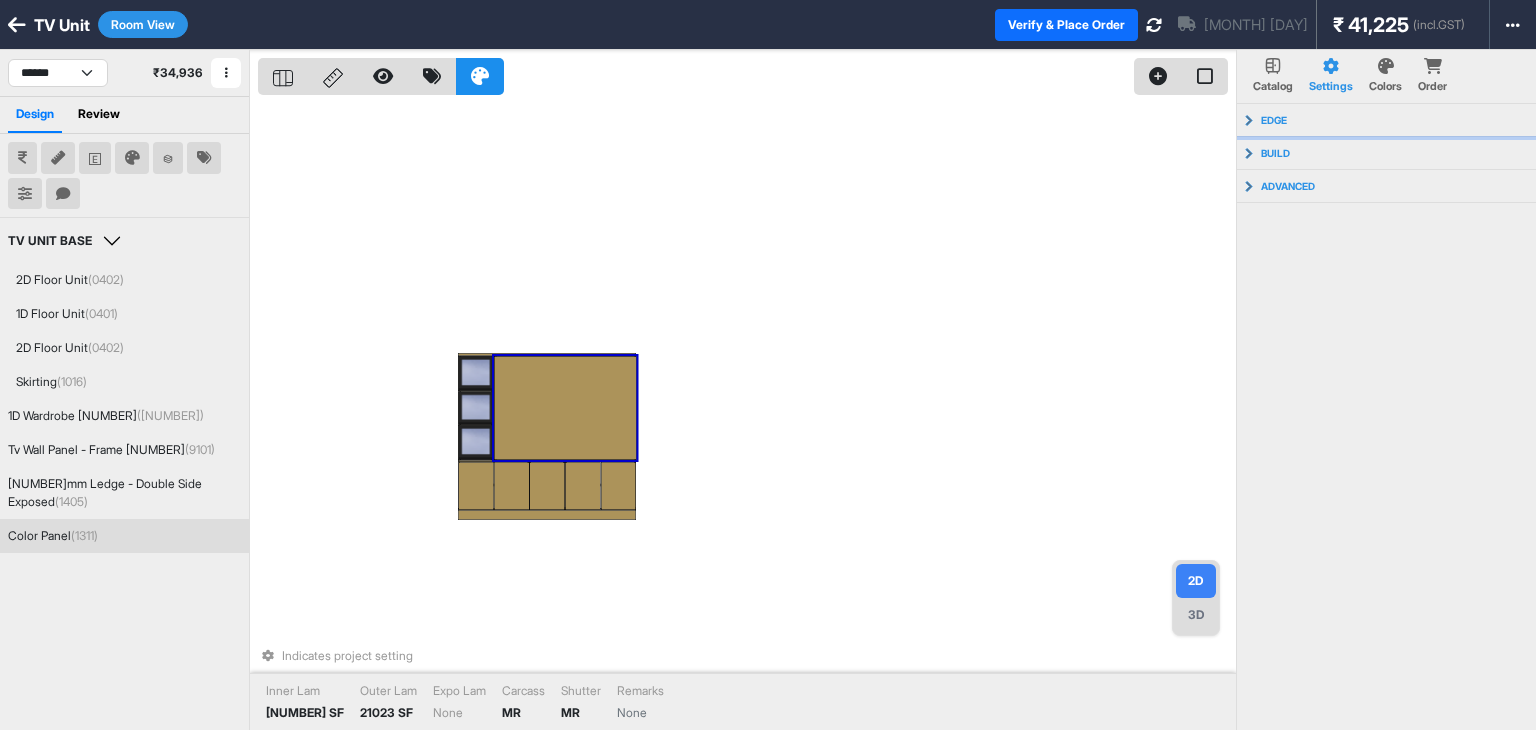 click on "edge" at bounding box center (1387, 120) 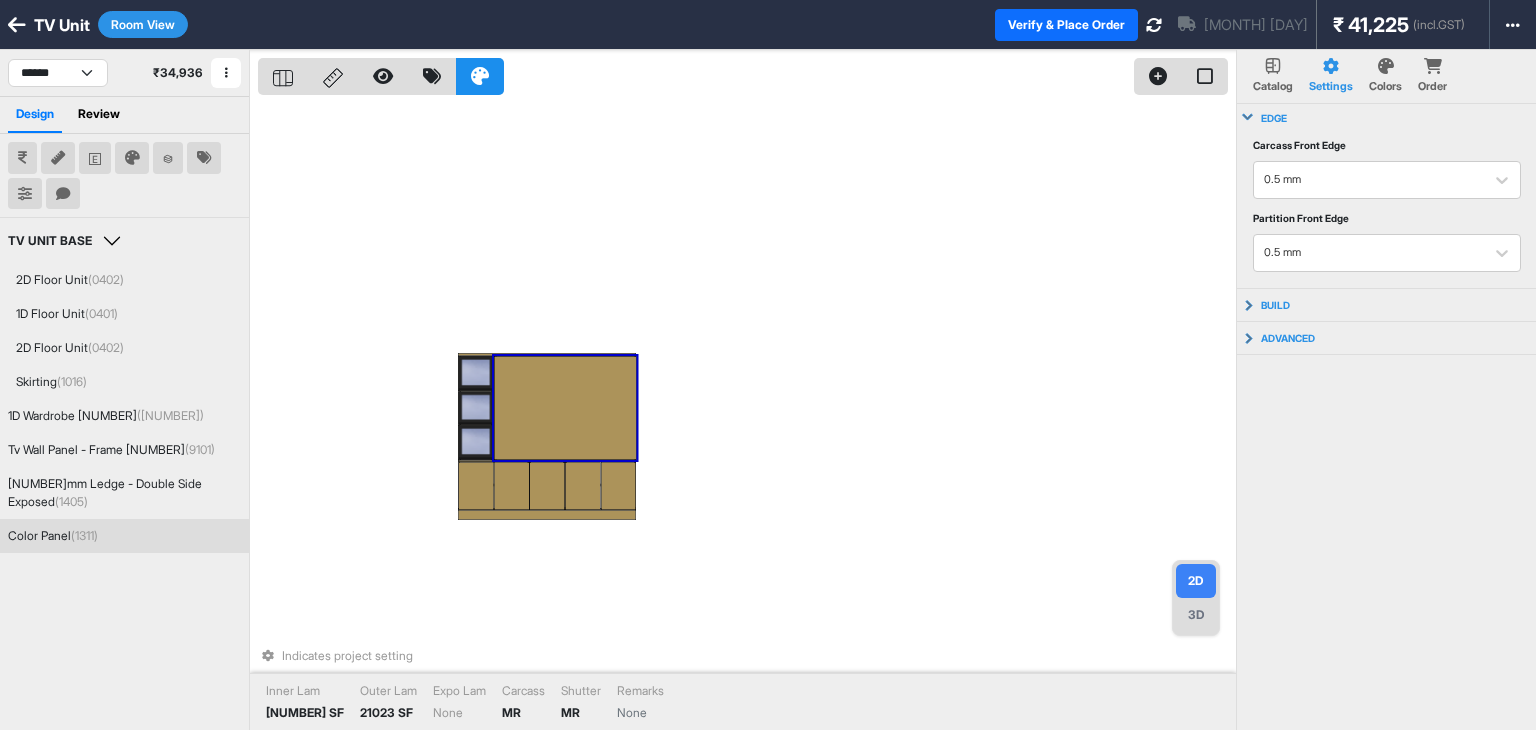 click on "Carcass Front Edge [NUMBER] Partition Front Edge [NUMBER] build Front Offset [NUMBER] advanced Auto Build Type Yes Minifix for expo modules Yes Auto Backsheet Yes Extend Expo Legs for Skirting No Auto Extend Top Yes" at bounding box center [1387, 469] 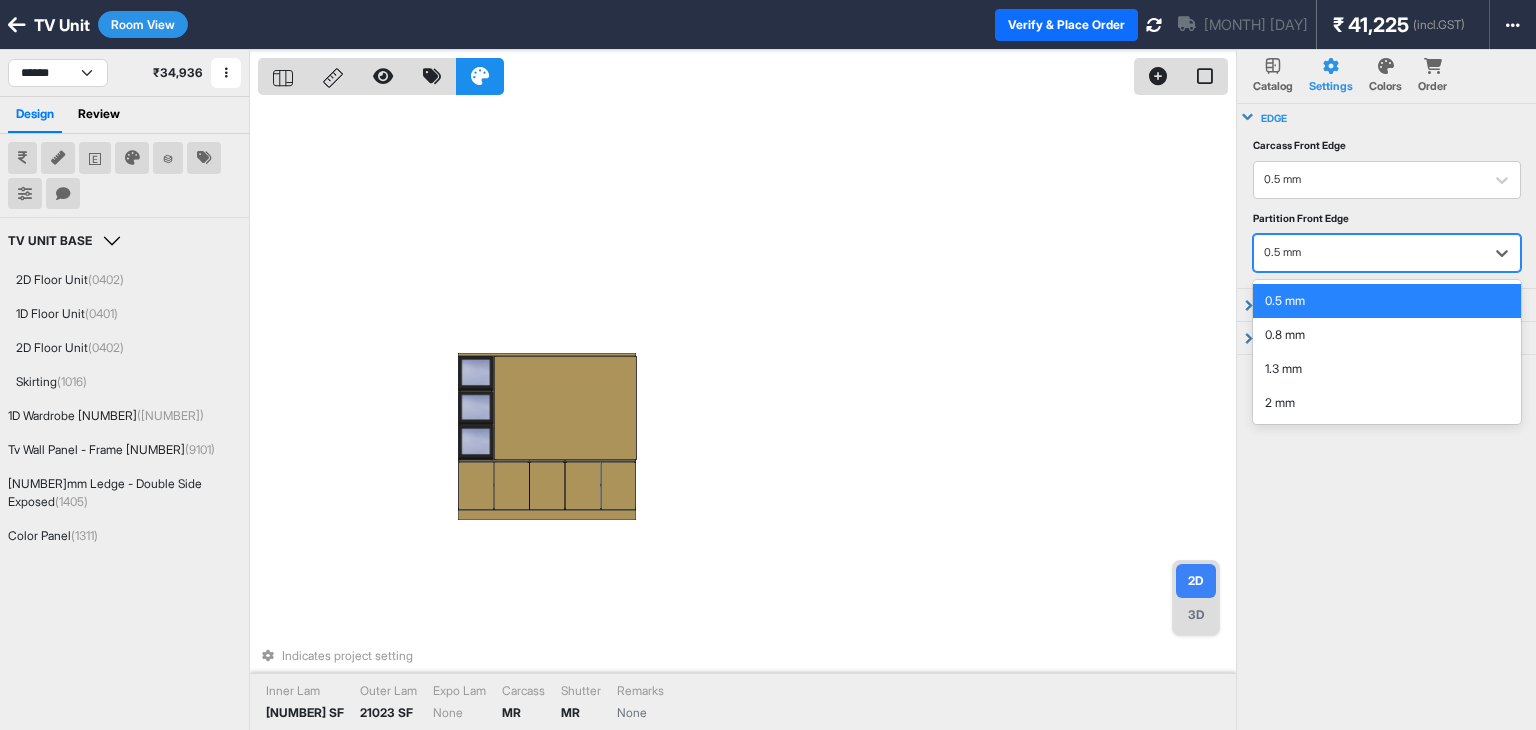 click at bounding box center (1369, 253) 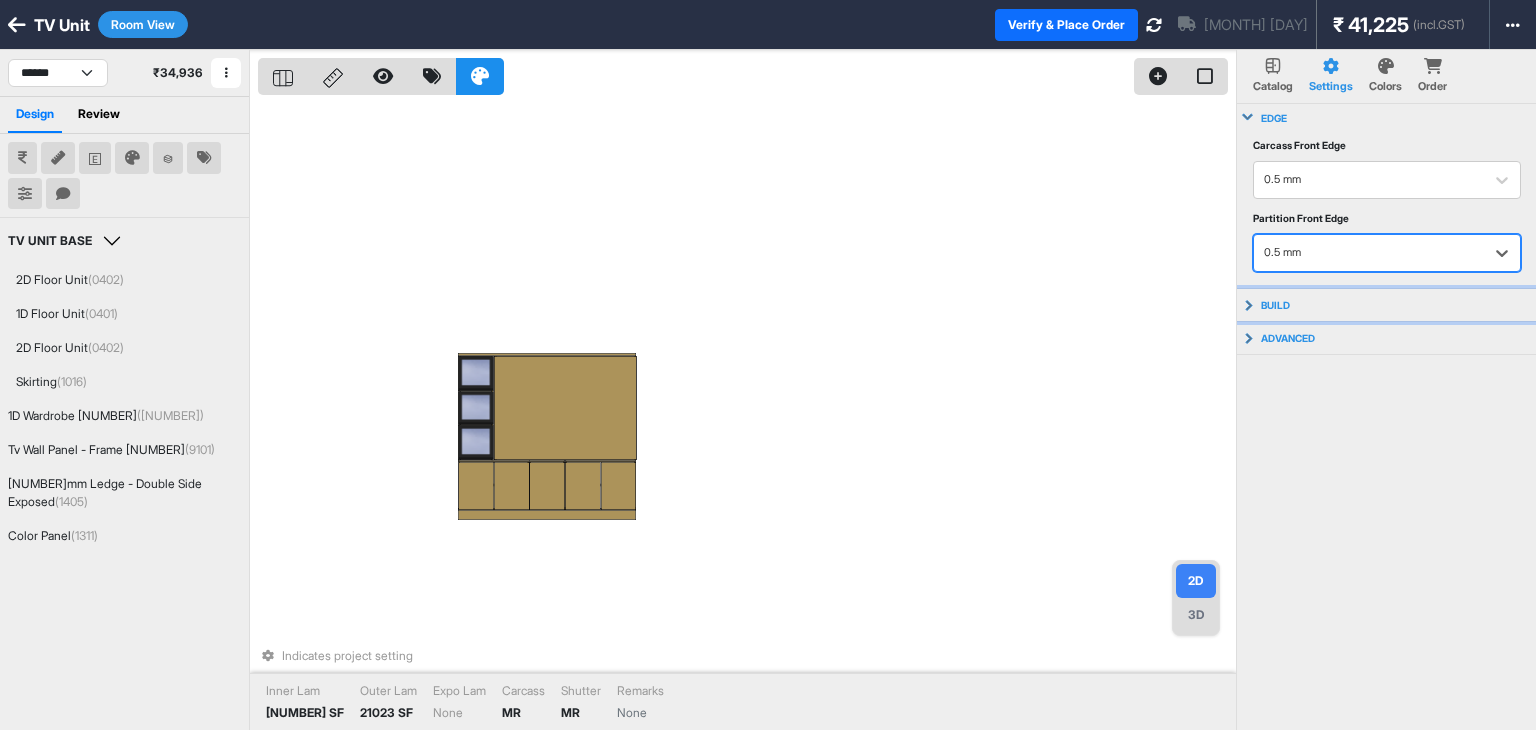 click on "build" at bounding box center (1387, 305) 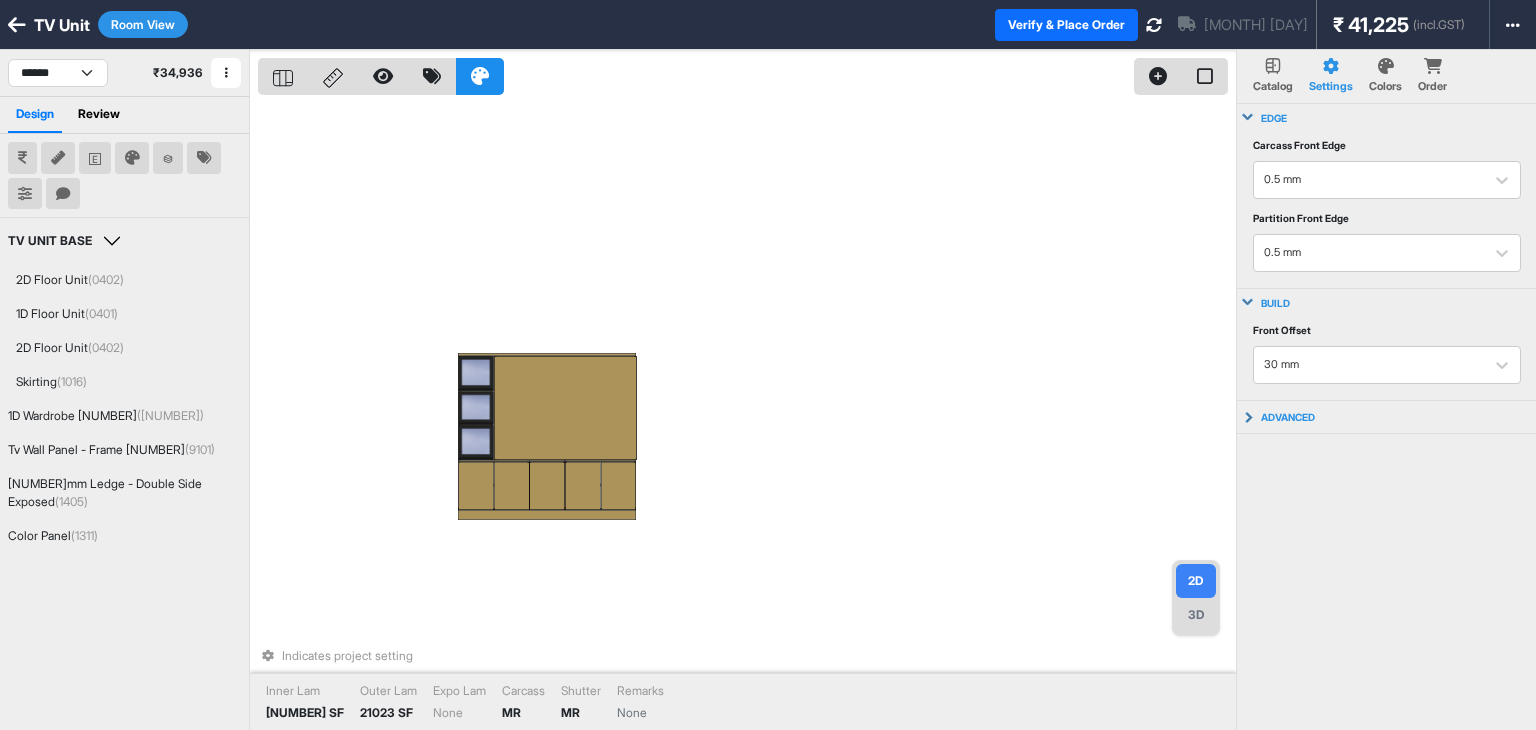 click on "build" at bounding box center (1387, 118) 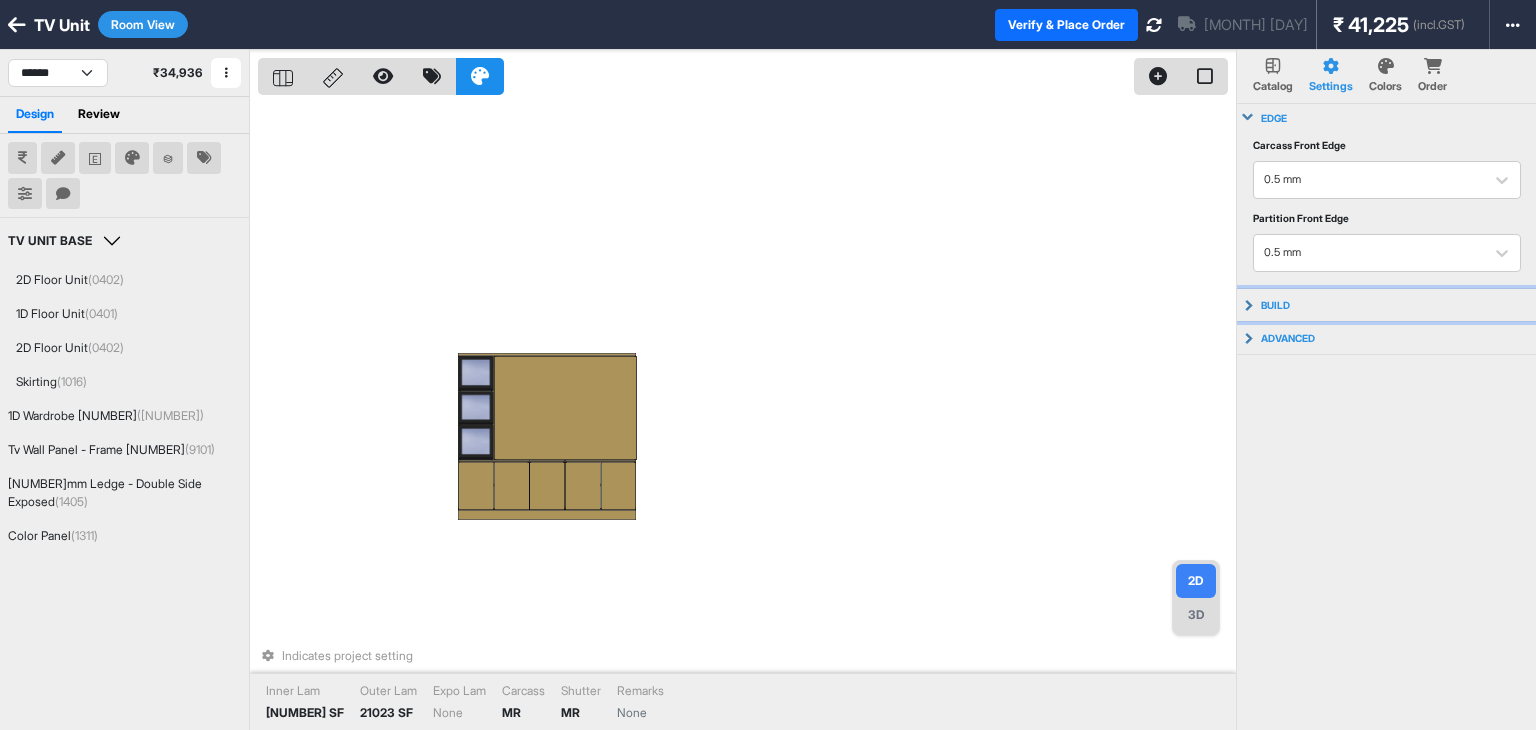 click on "build" at bounding box center [1387, 305] 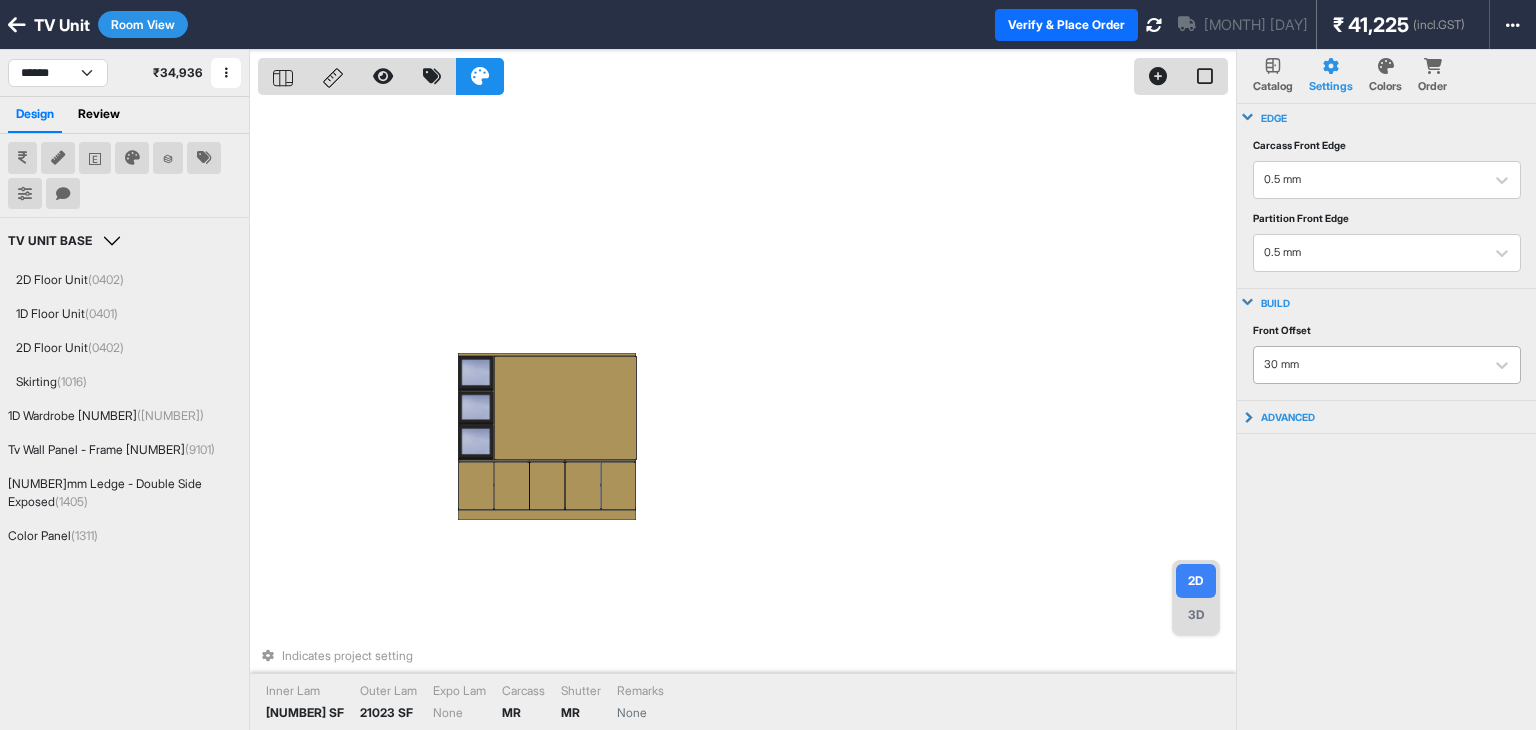 click at bounding box center [1369, 365] 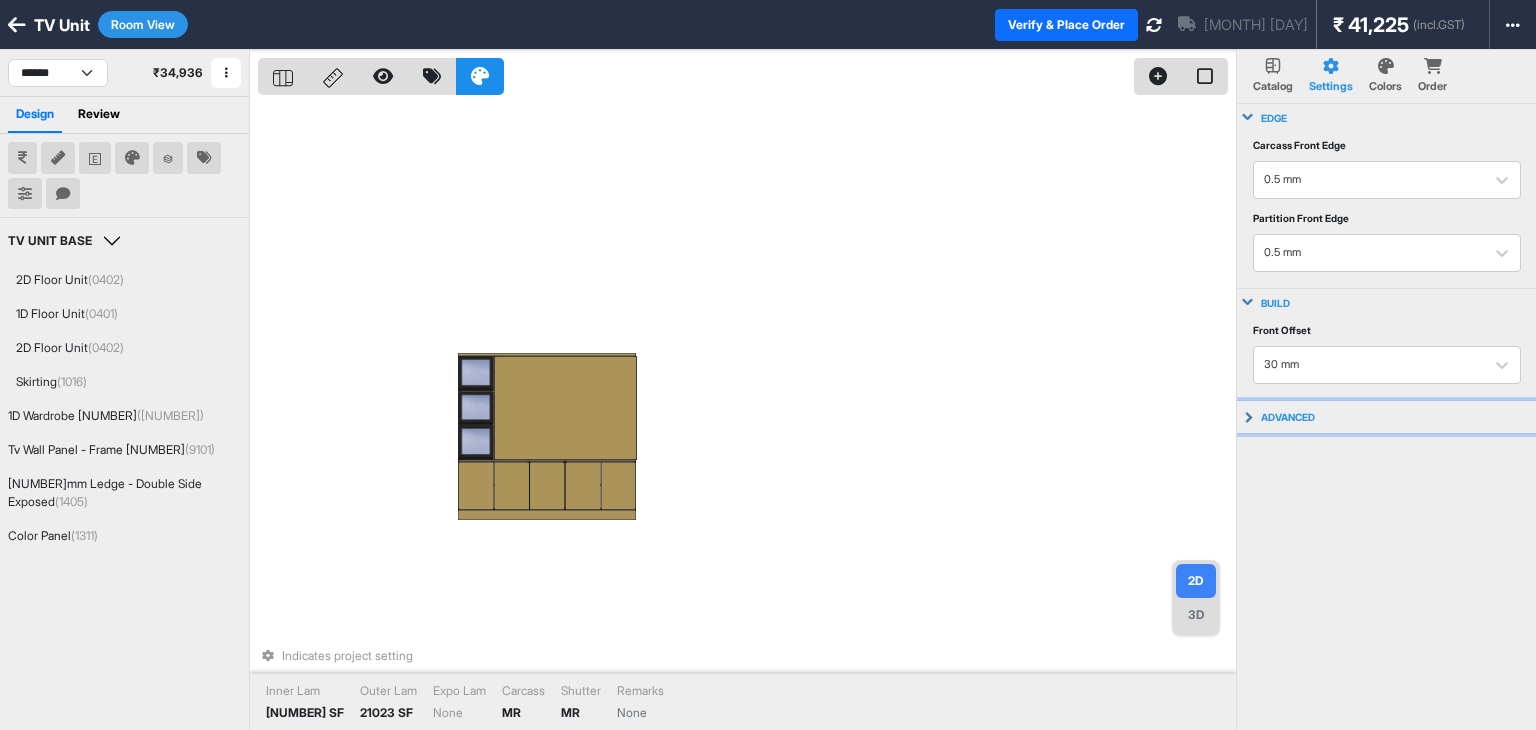 click on "advanced" at bounding box center (1387, 417) 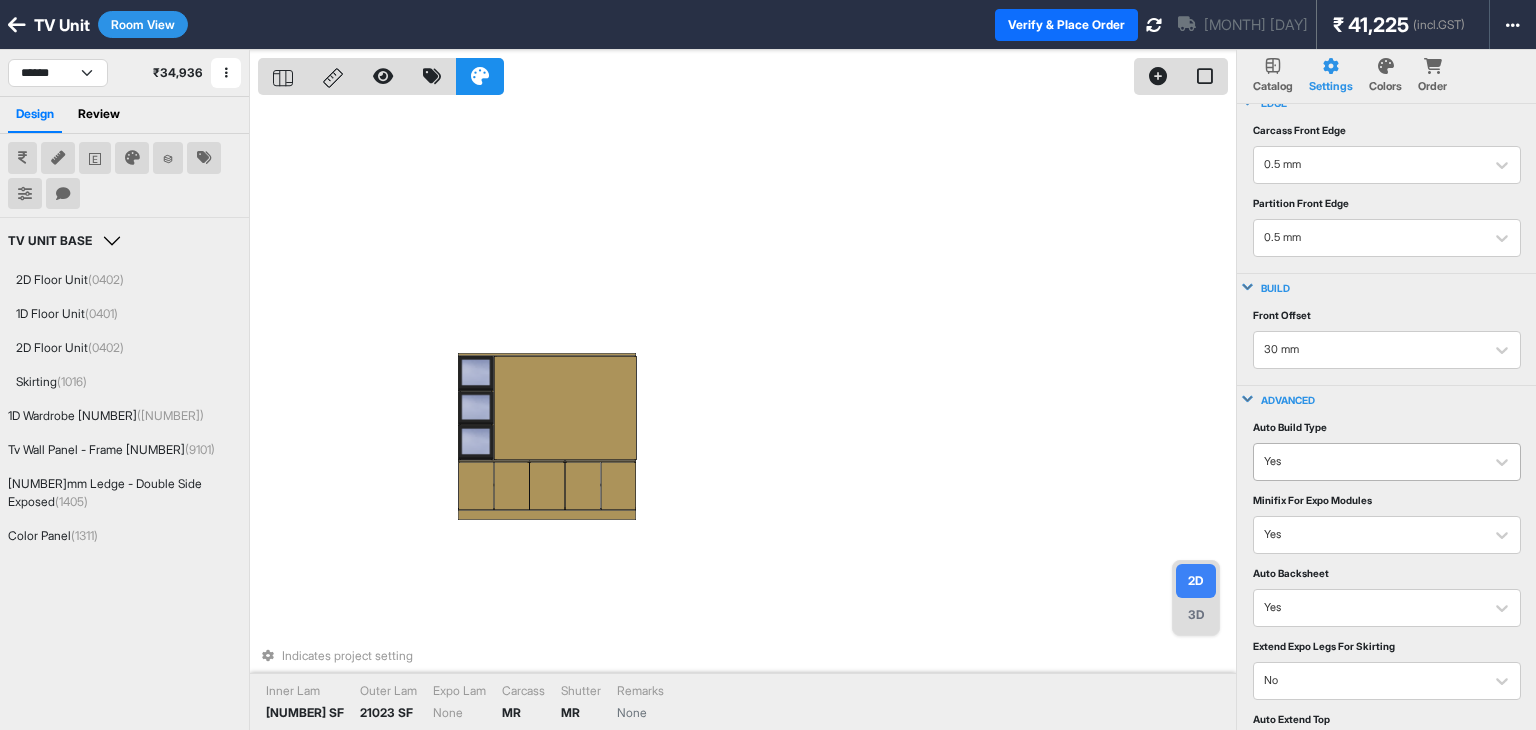 scroll, scrollTop: 19, scrollLeft: 0, axis: vertical 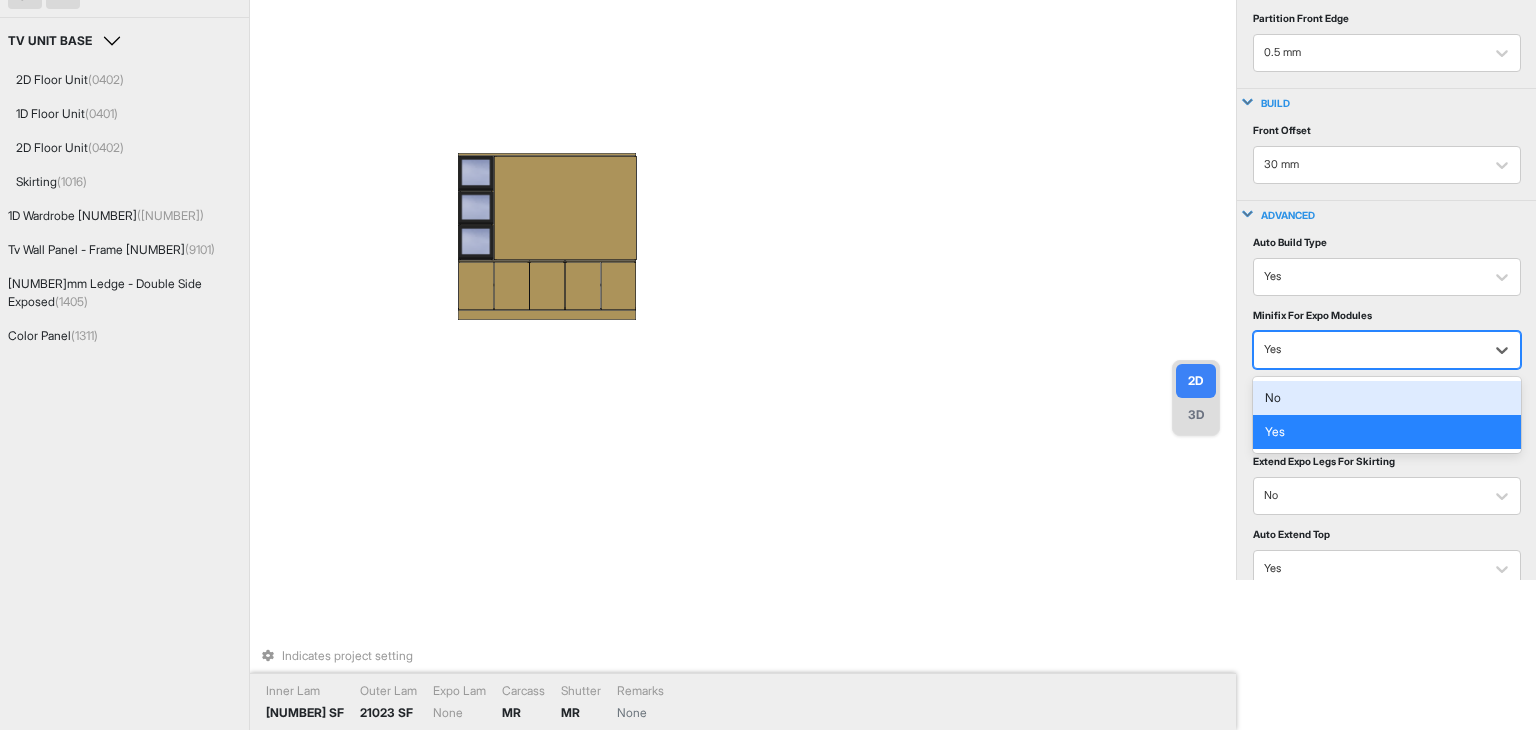 click at bounding box center (1369, 350) 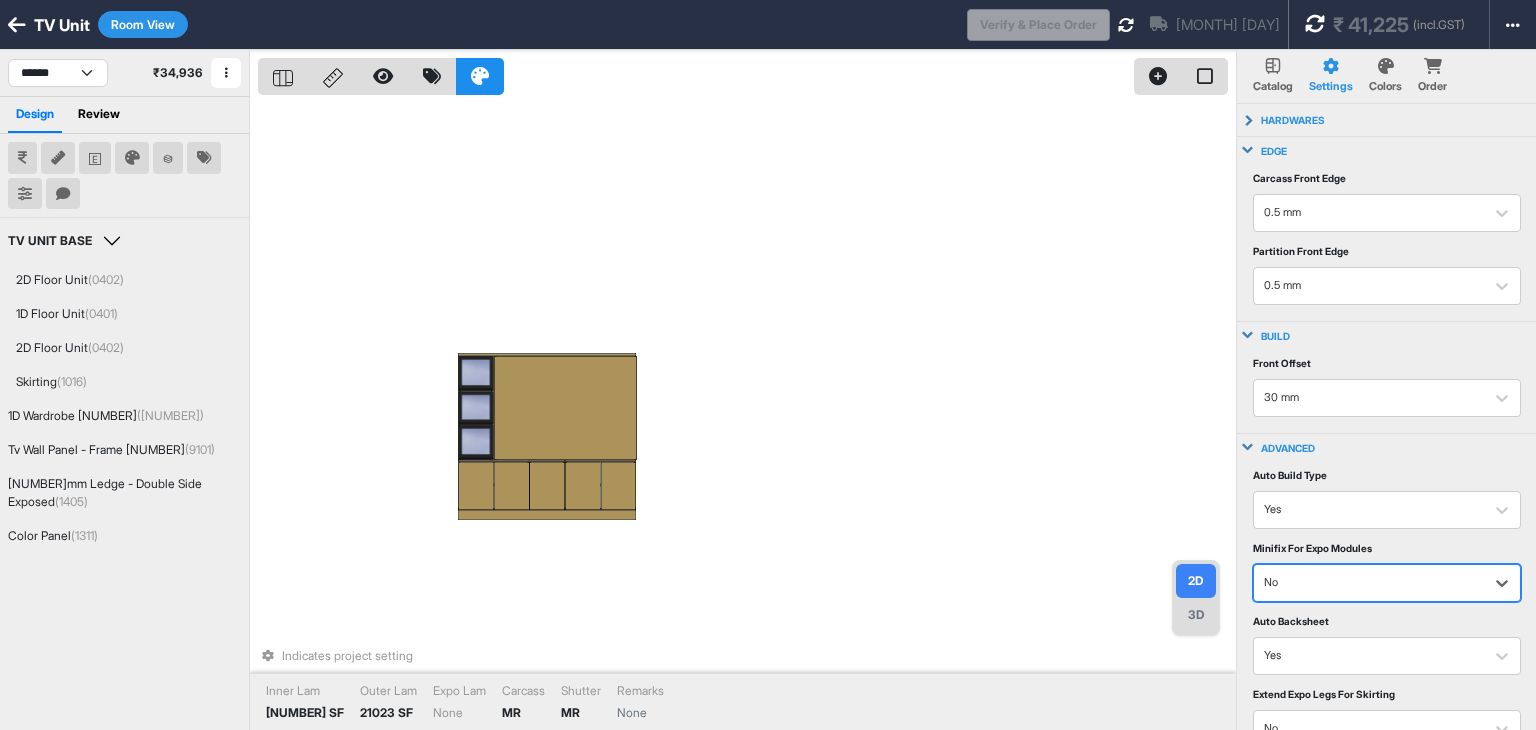scroll, scrollTop: 0, scrollLeft: 0, axis: both 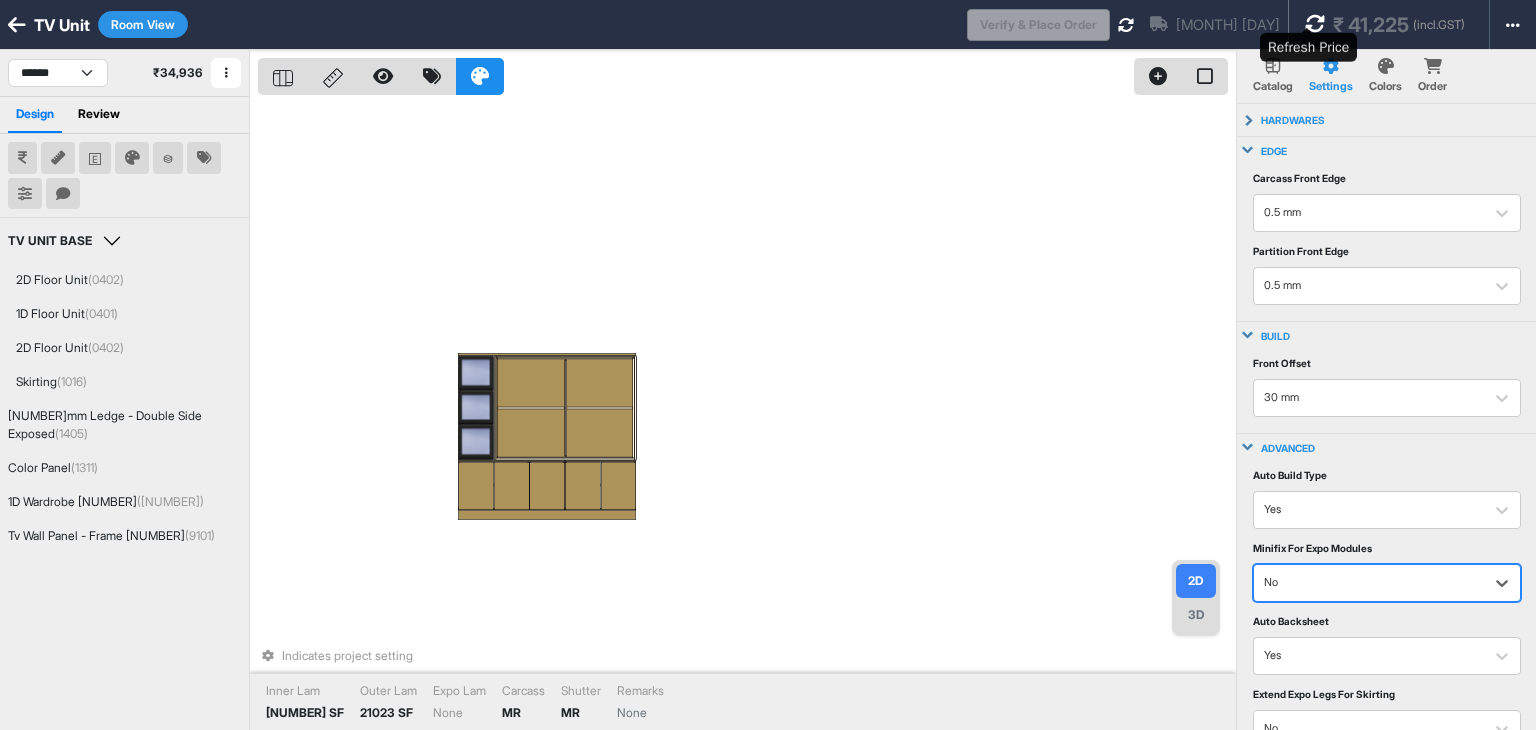 click at bounding box center (1315, 24) 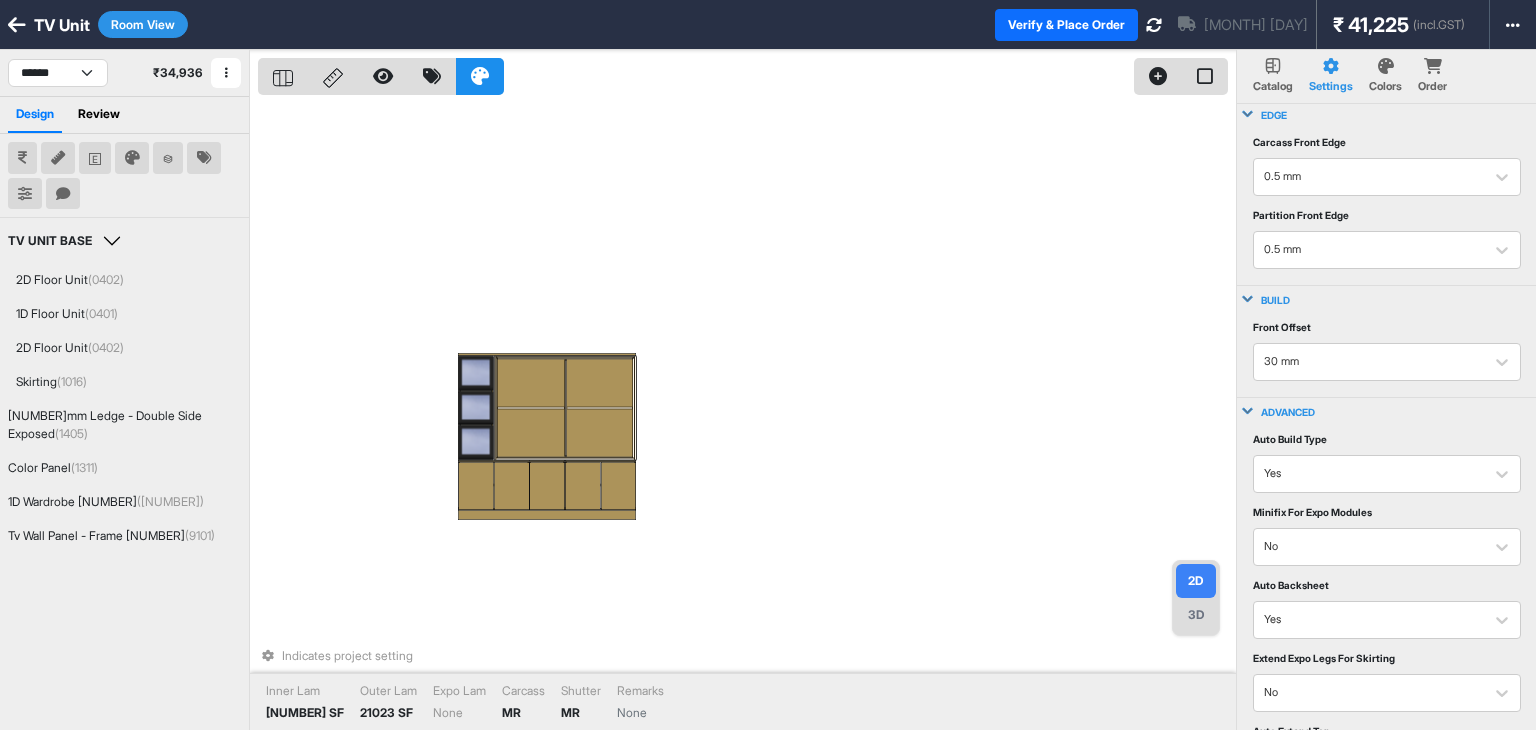 scroll, scrollTop: 52, scrollLeft: 0, axis: vertical 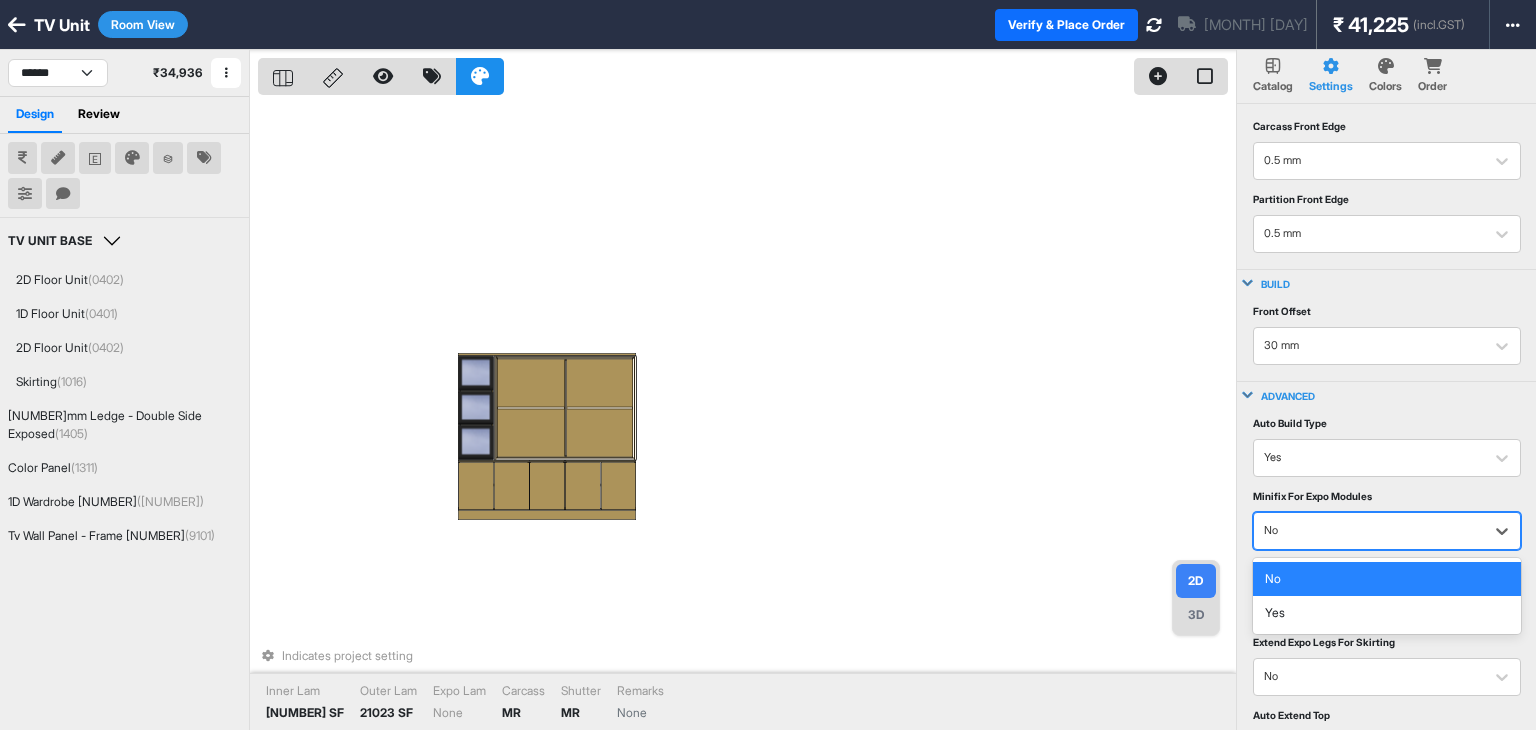 drag, startPoint x: 1344, startPoint y: 530, endPoint x: 1349, endPoint y: 561, distance: 31.400637 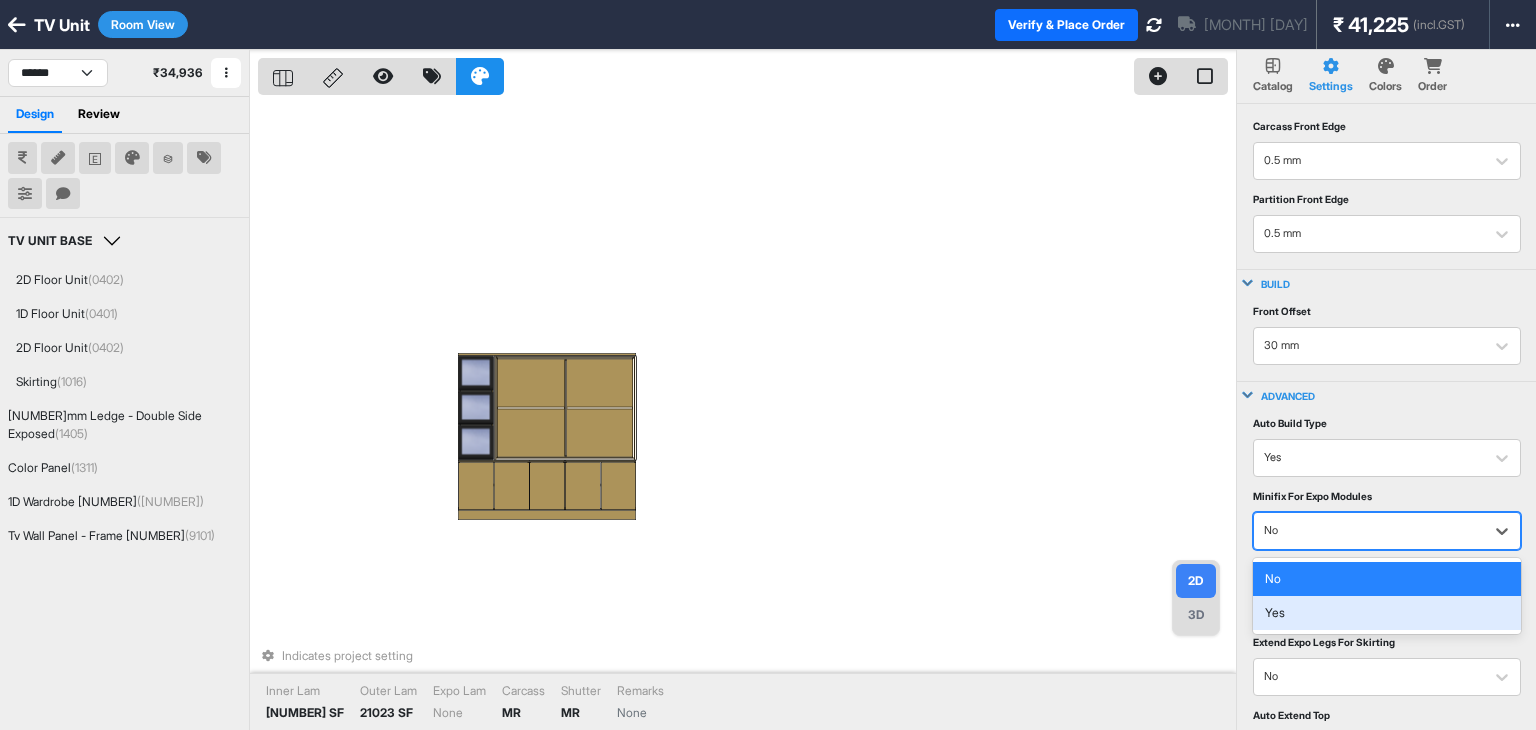 click on "Yes" at bounding box center [1387, 613] 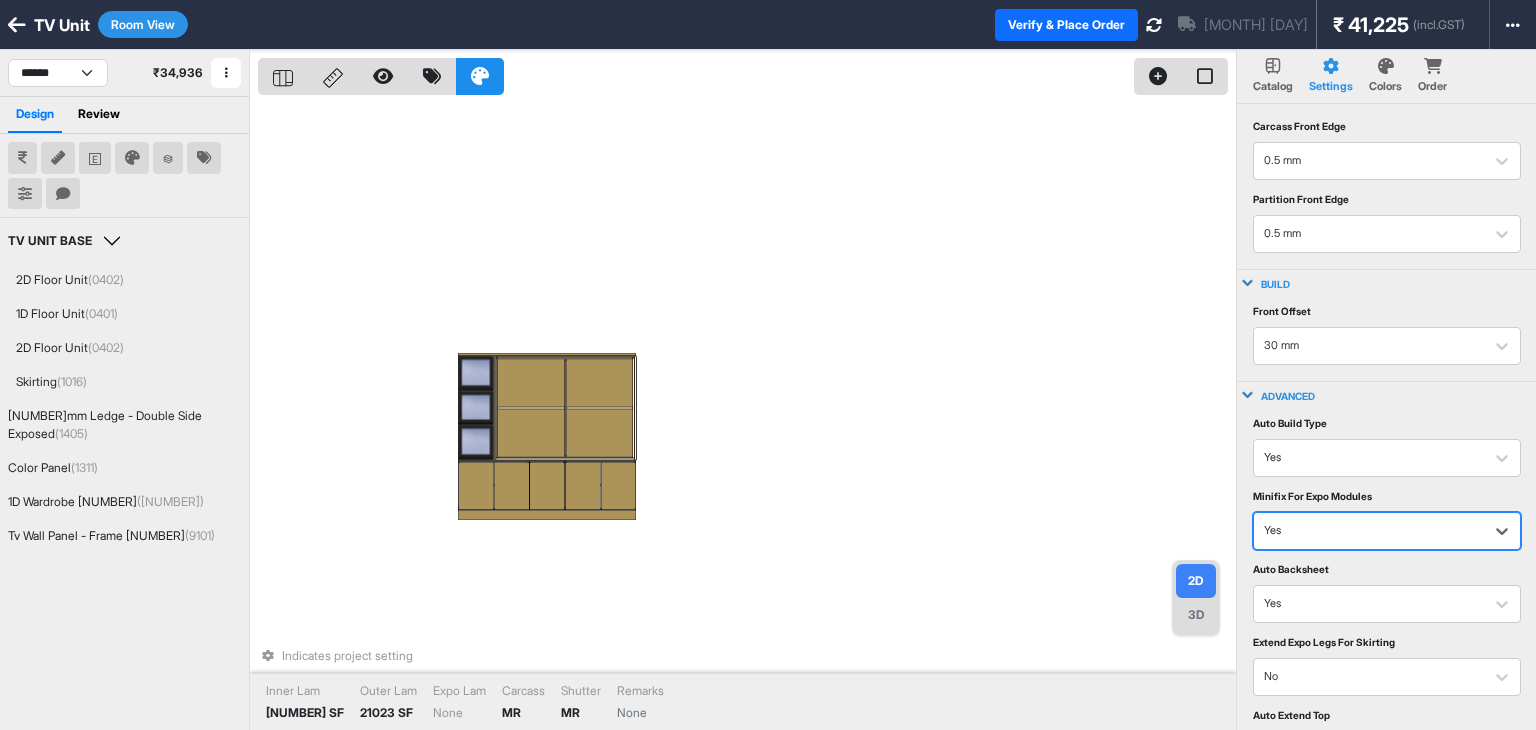 scroll, scrollTop: 19, scrollLeft: 0, axis: vertical 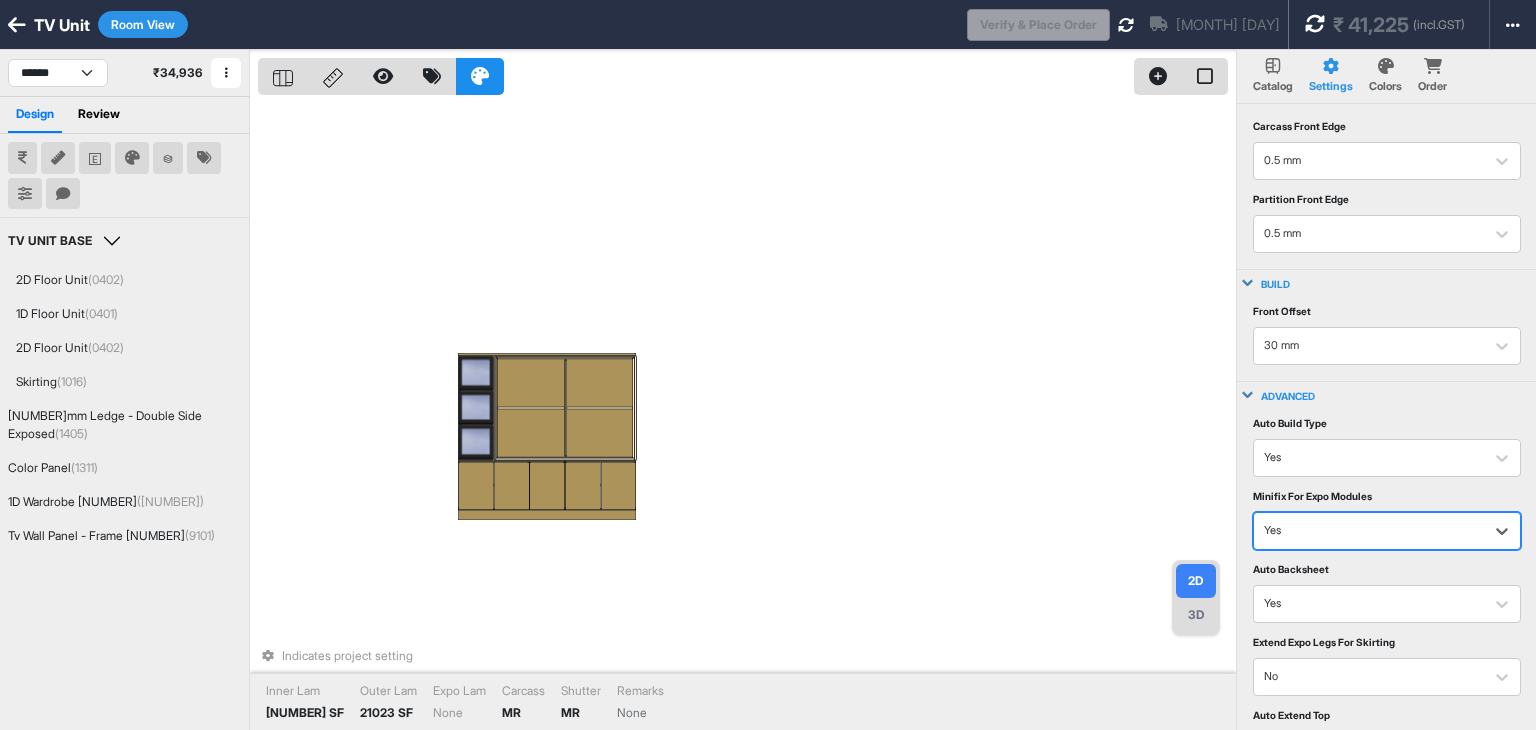 click on "[MONTH] [DAY]" at bounding box center [1203, 24] 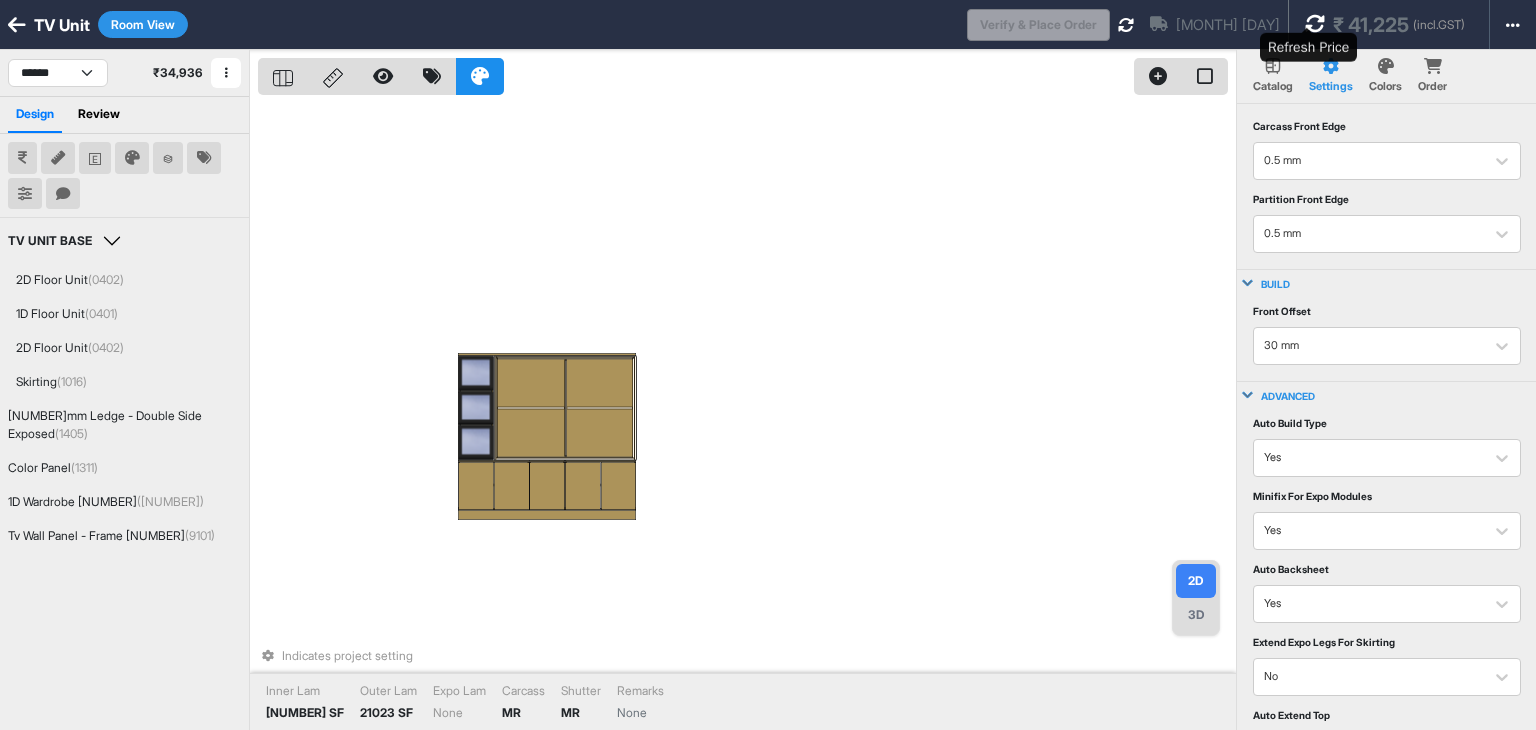 click at bounding box center (1315, 24) 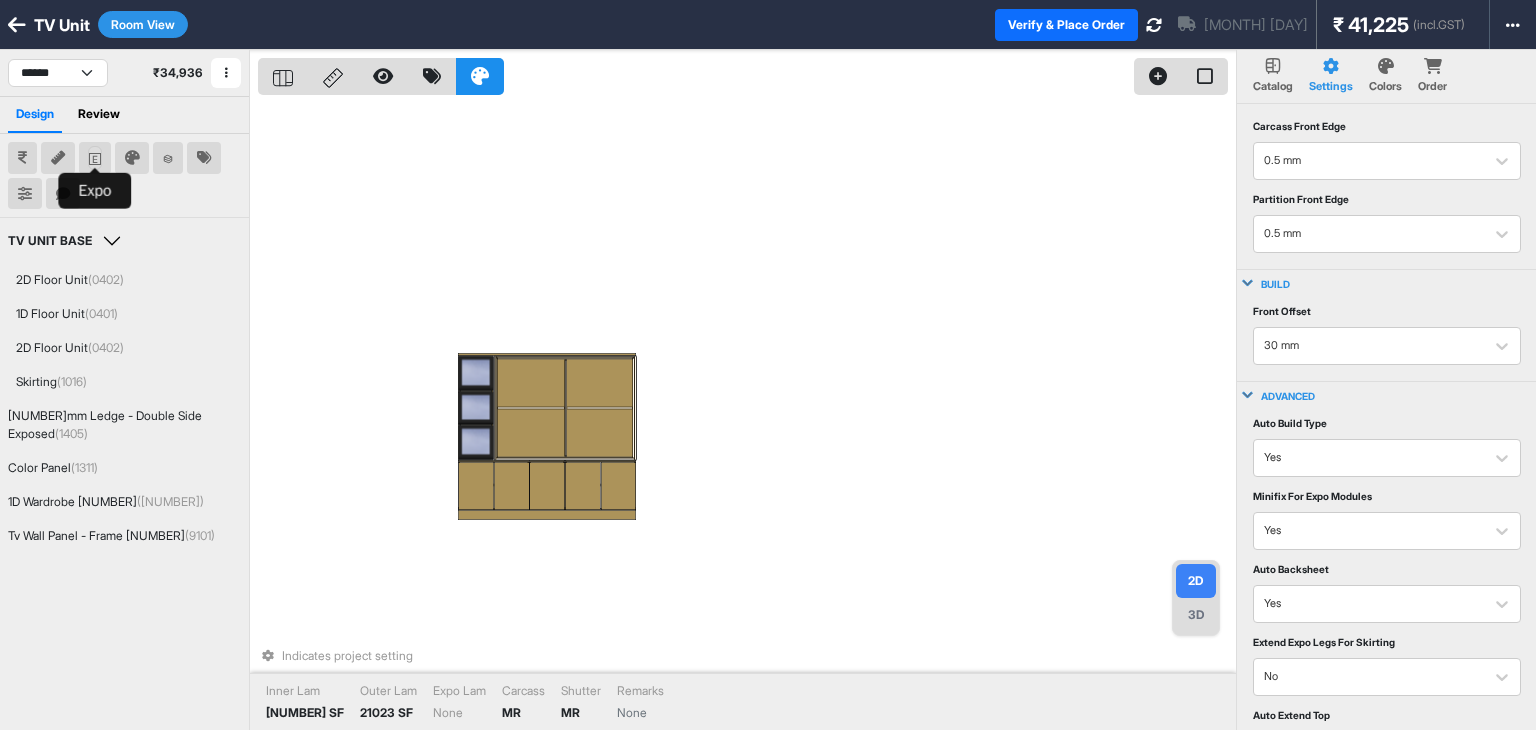 click at bounding box center (95, 159) 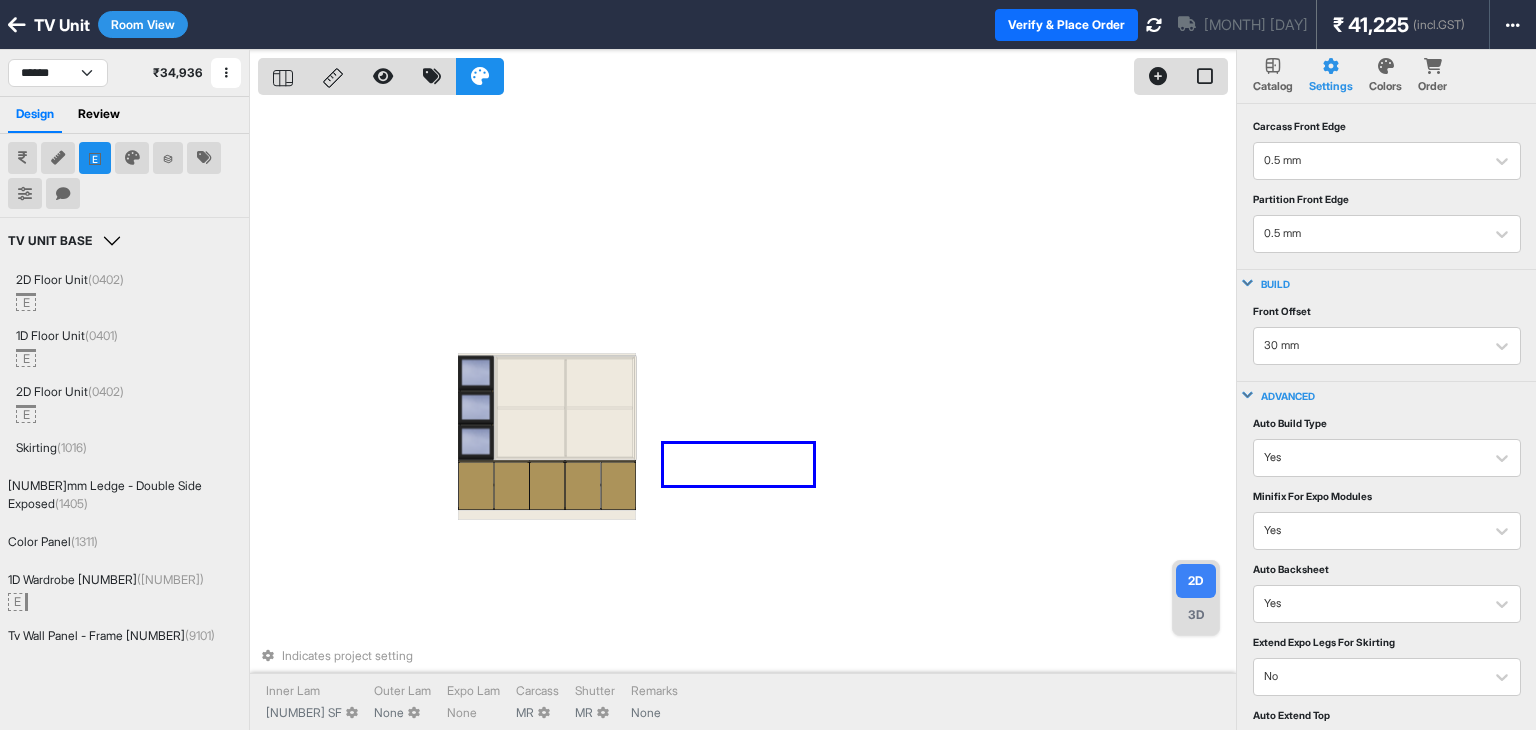 drag, startPoint x: 795, startPoint y: 456, endPoint x: 664, endPoint y: 485, distance: 134.17154 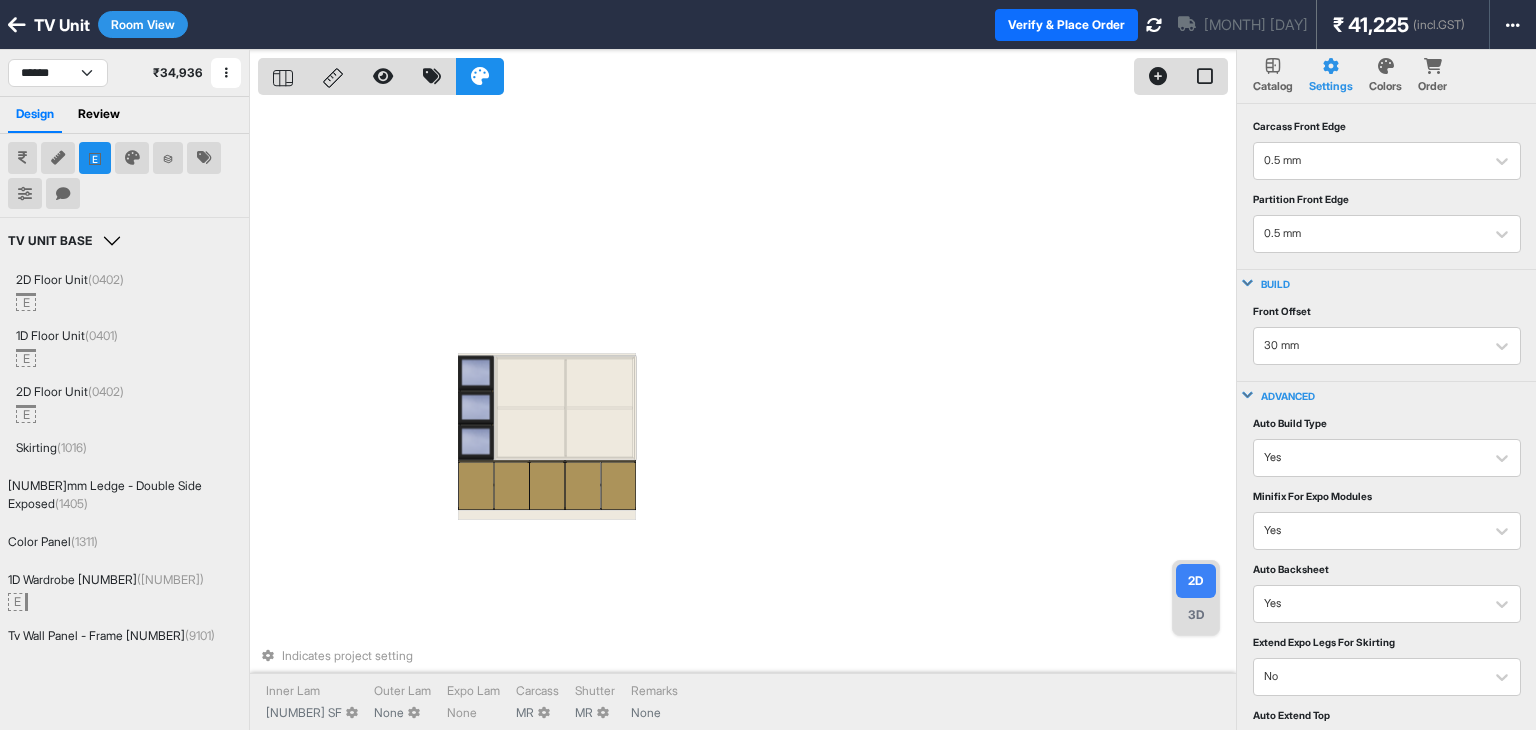 click on "3D" at bounding box center (1196, 615) 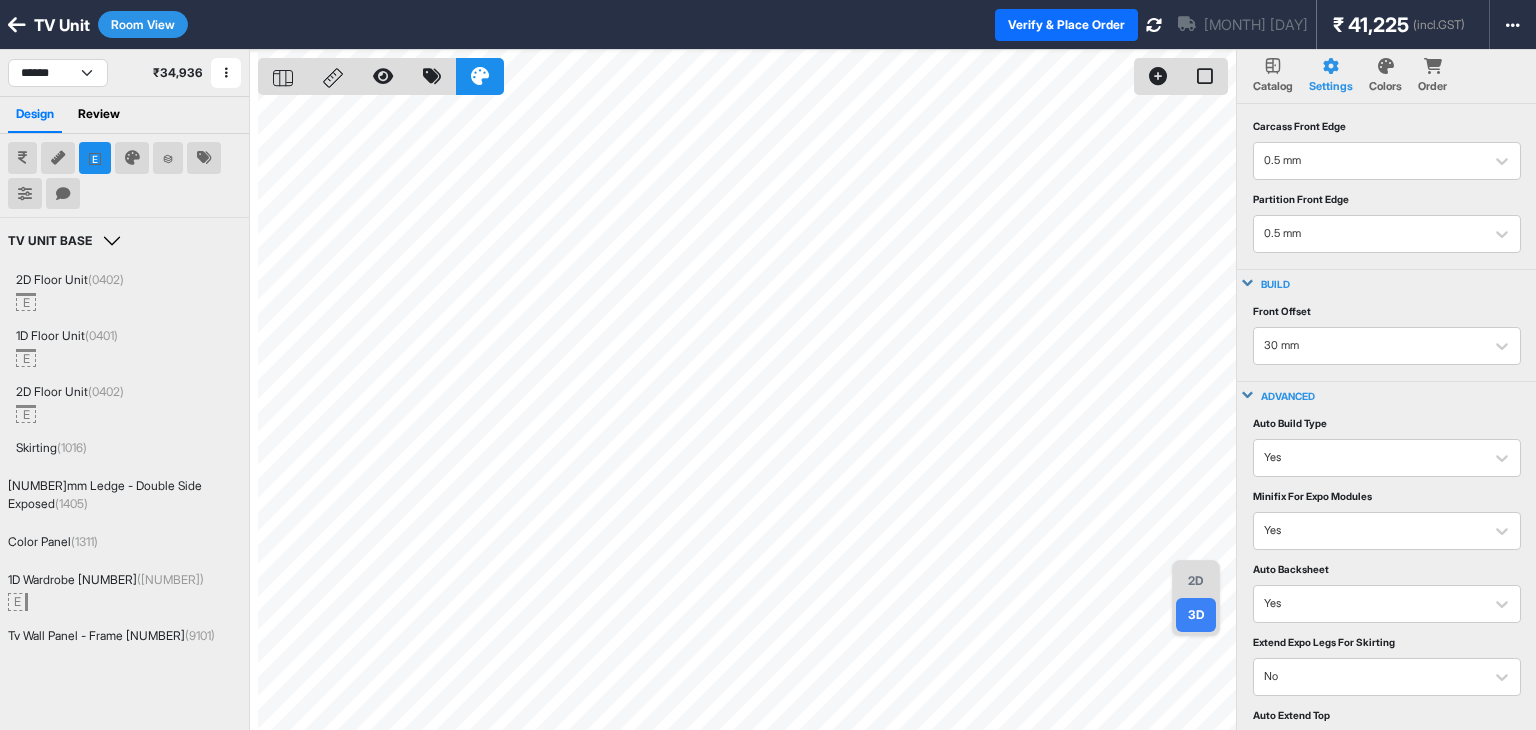 click on "2D" at bounding box center [1196, 581] 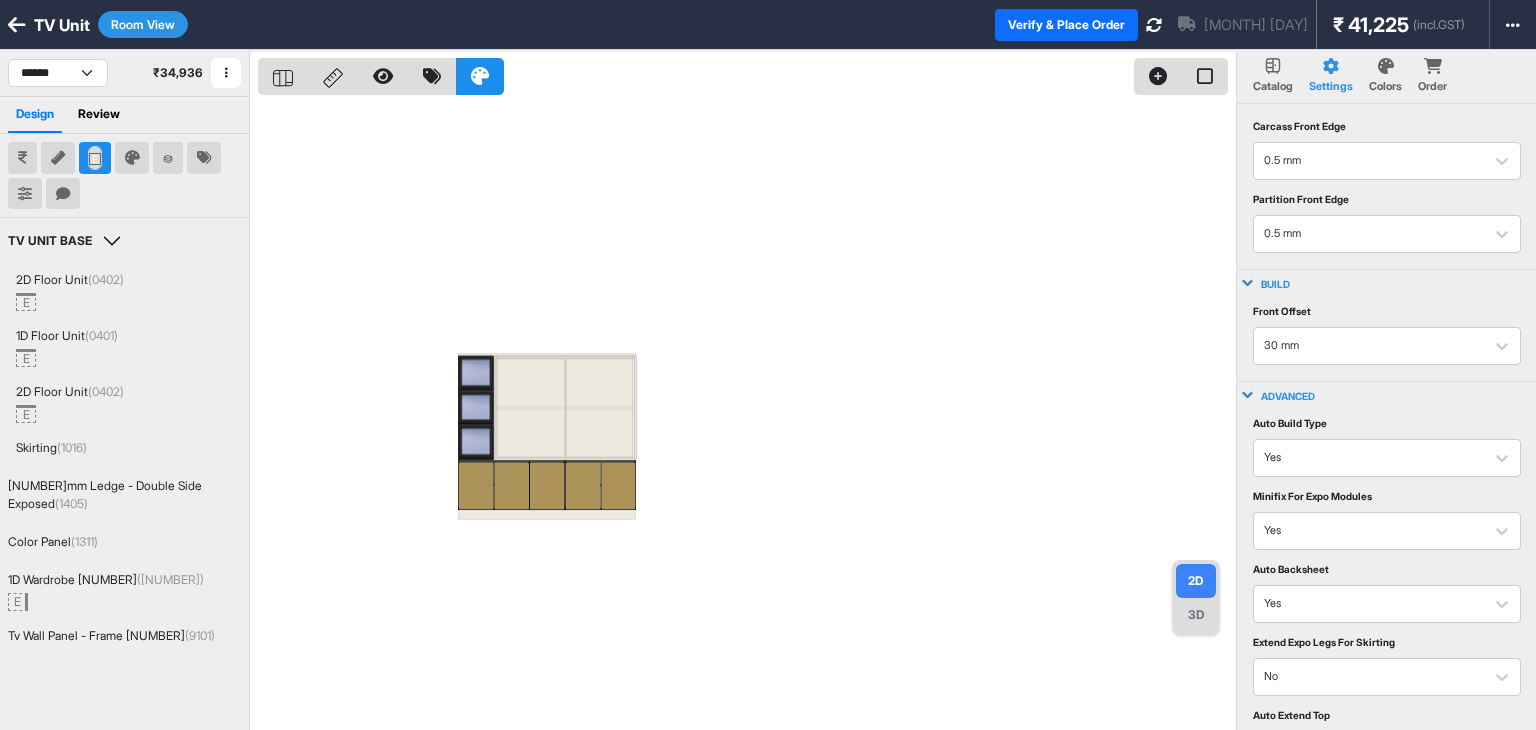 click at bounding box center [95, 159] 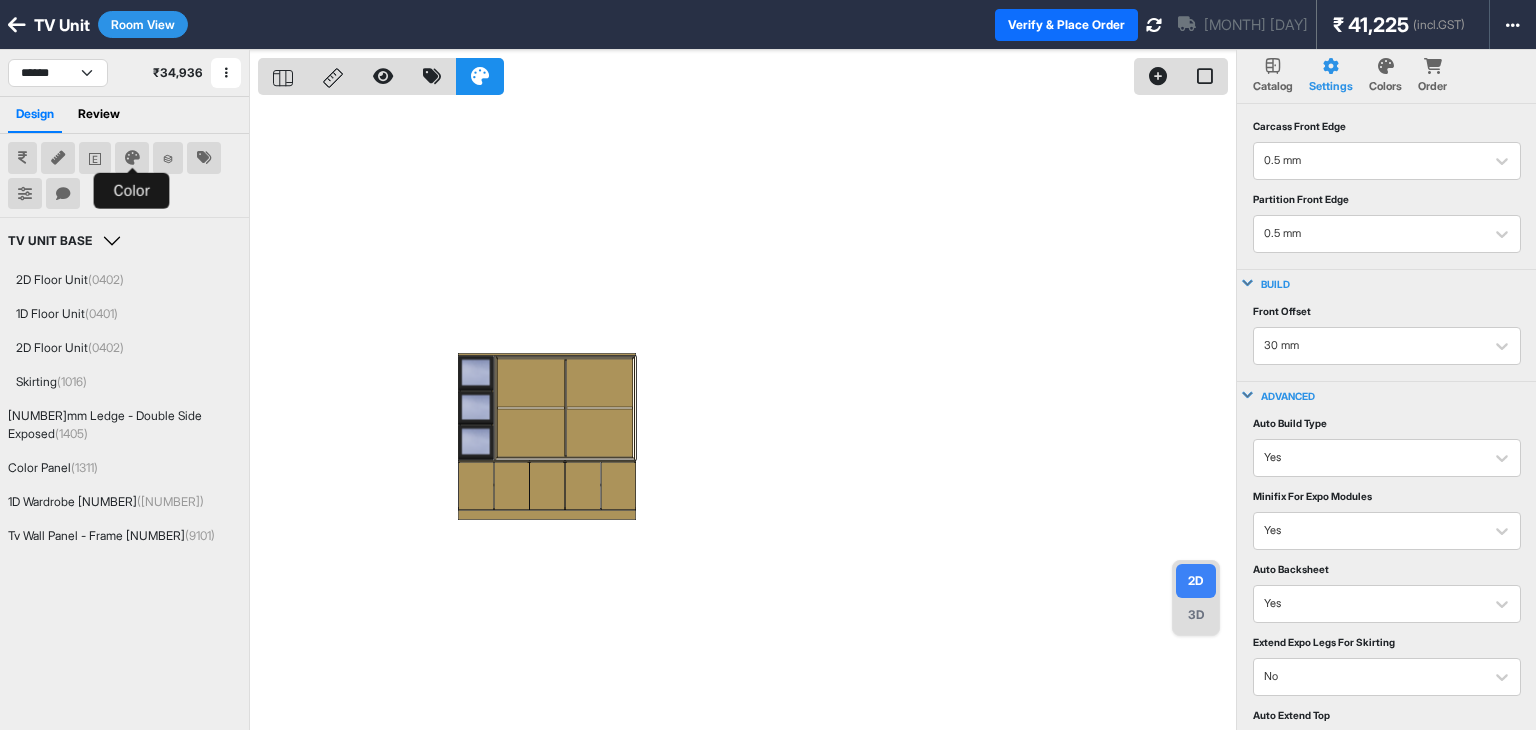 click at bounding box center [132, 158] 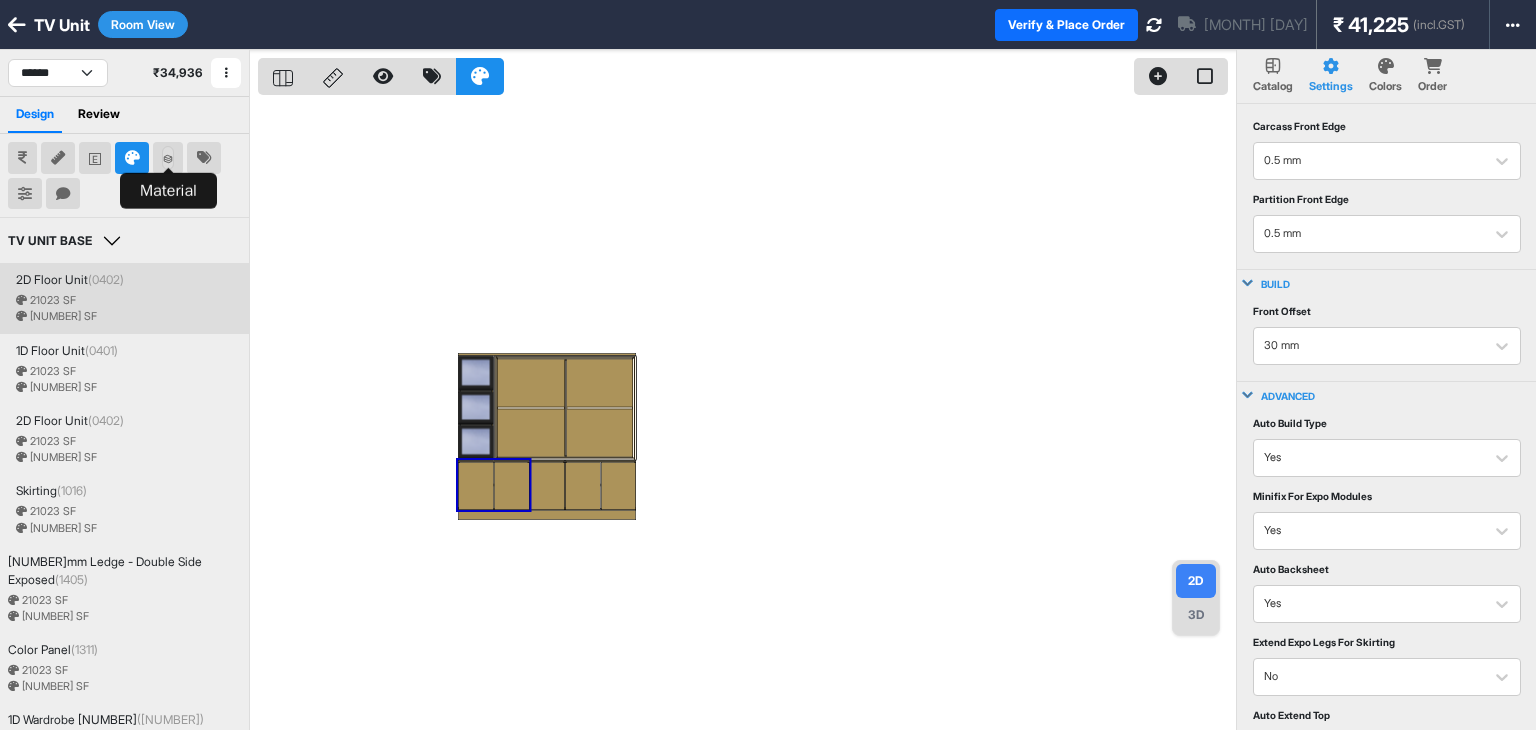 click at bounding box center [168, 159] 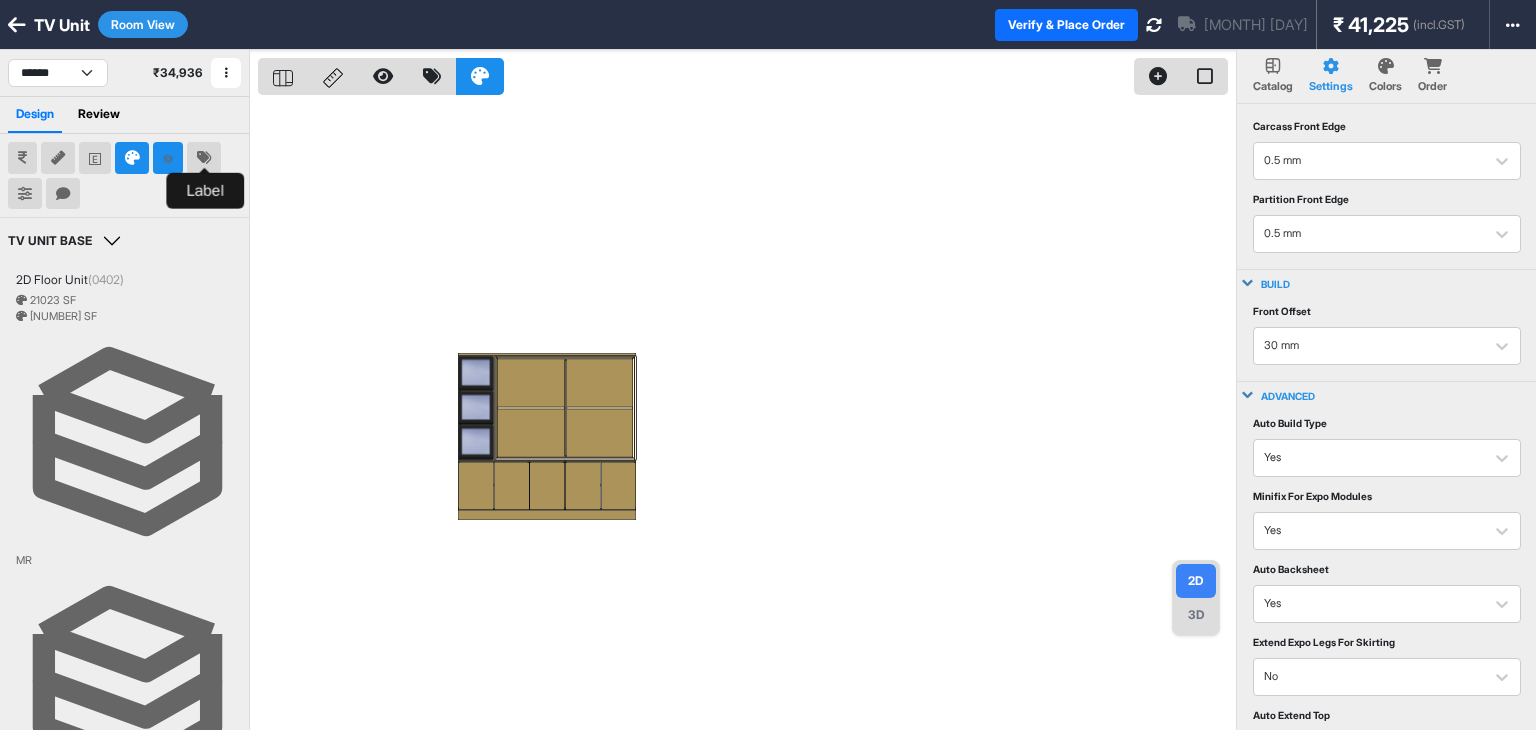 click at bounding box center (204, 158) 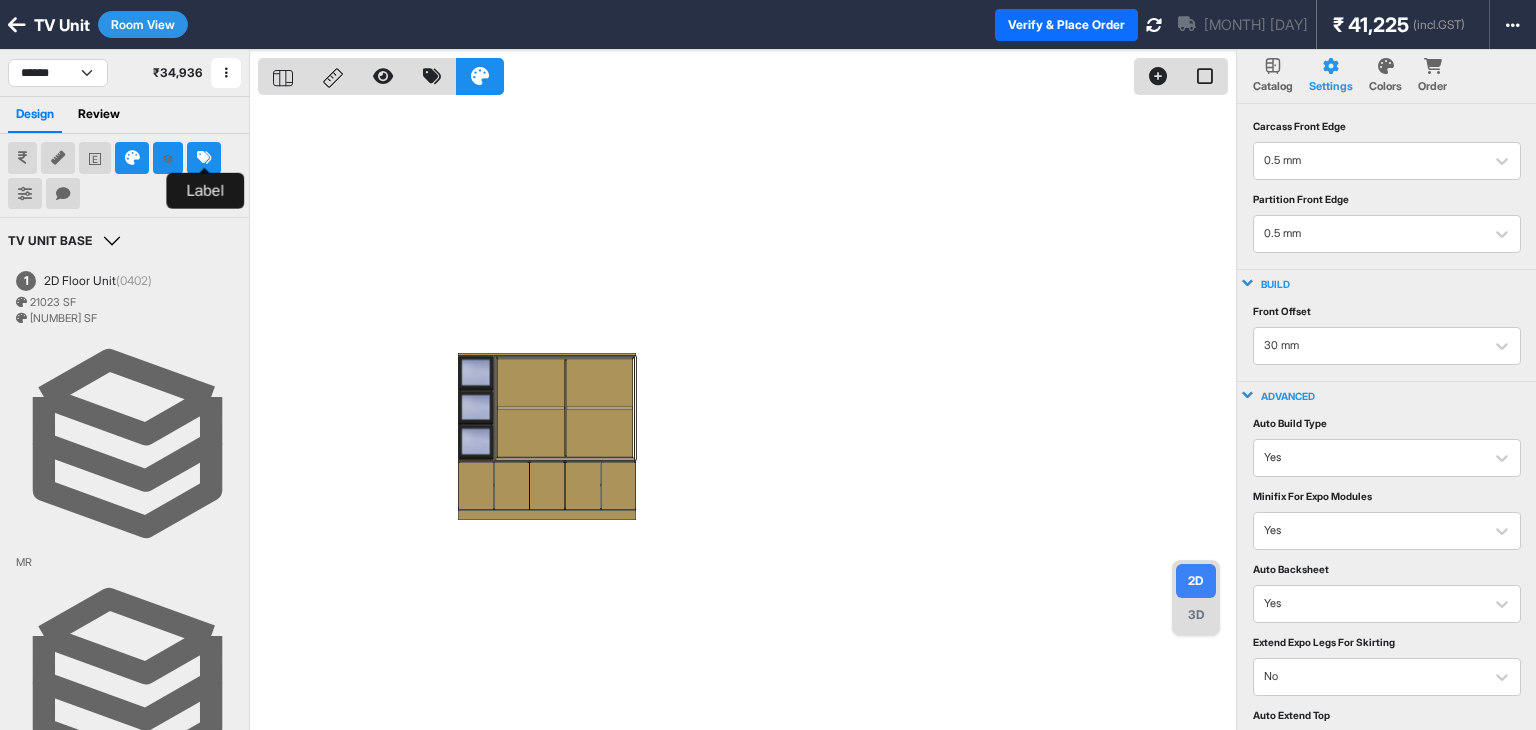 click at bounding box center [204, 158] 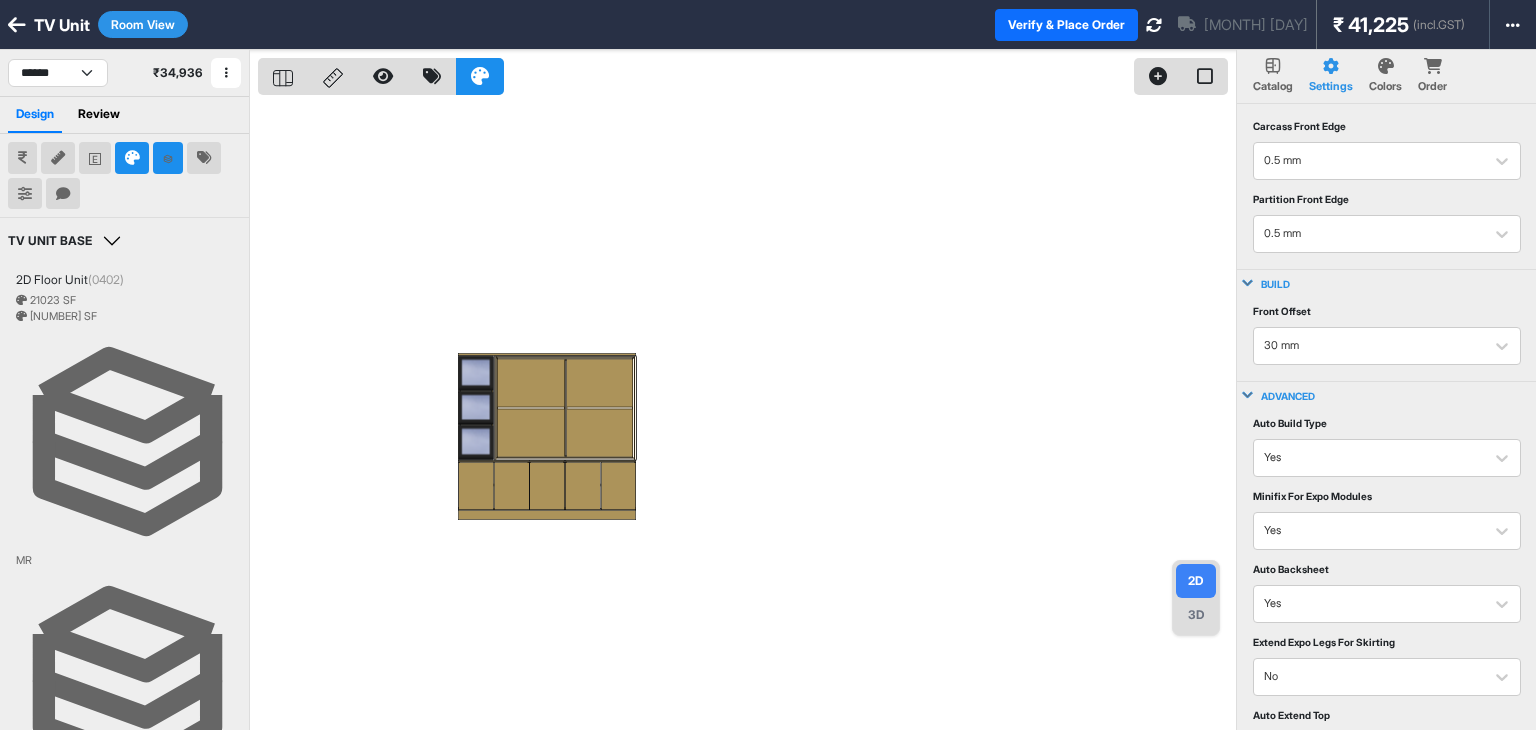 click at bounding box center [63, 194] 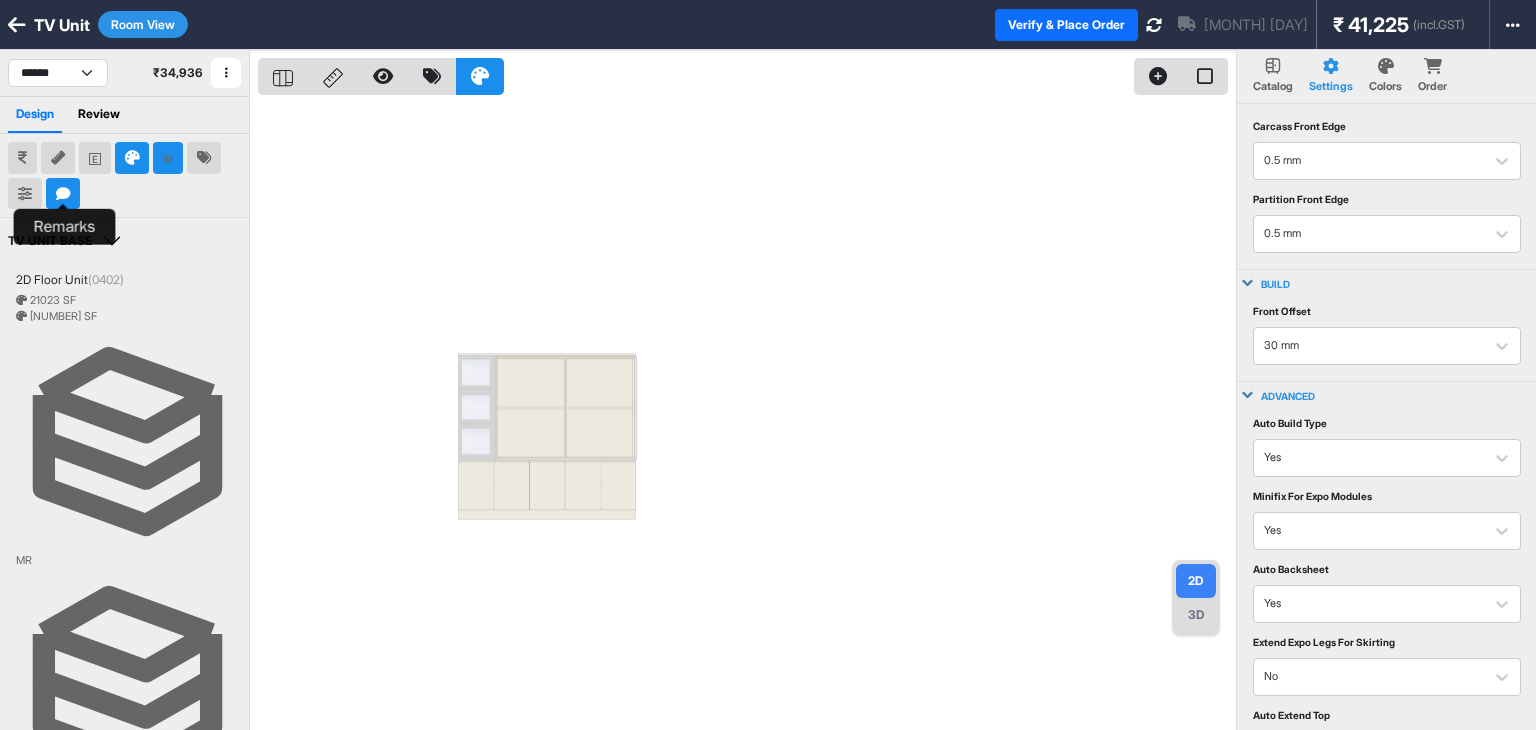 click at bounding box center (63, 194) 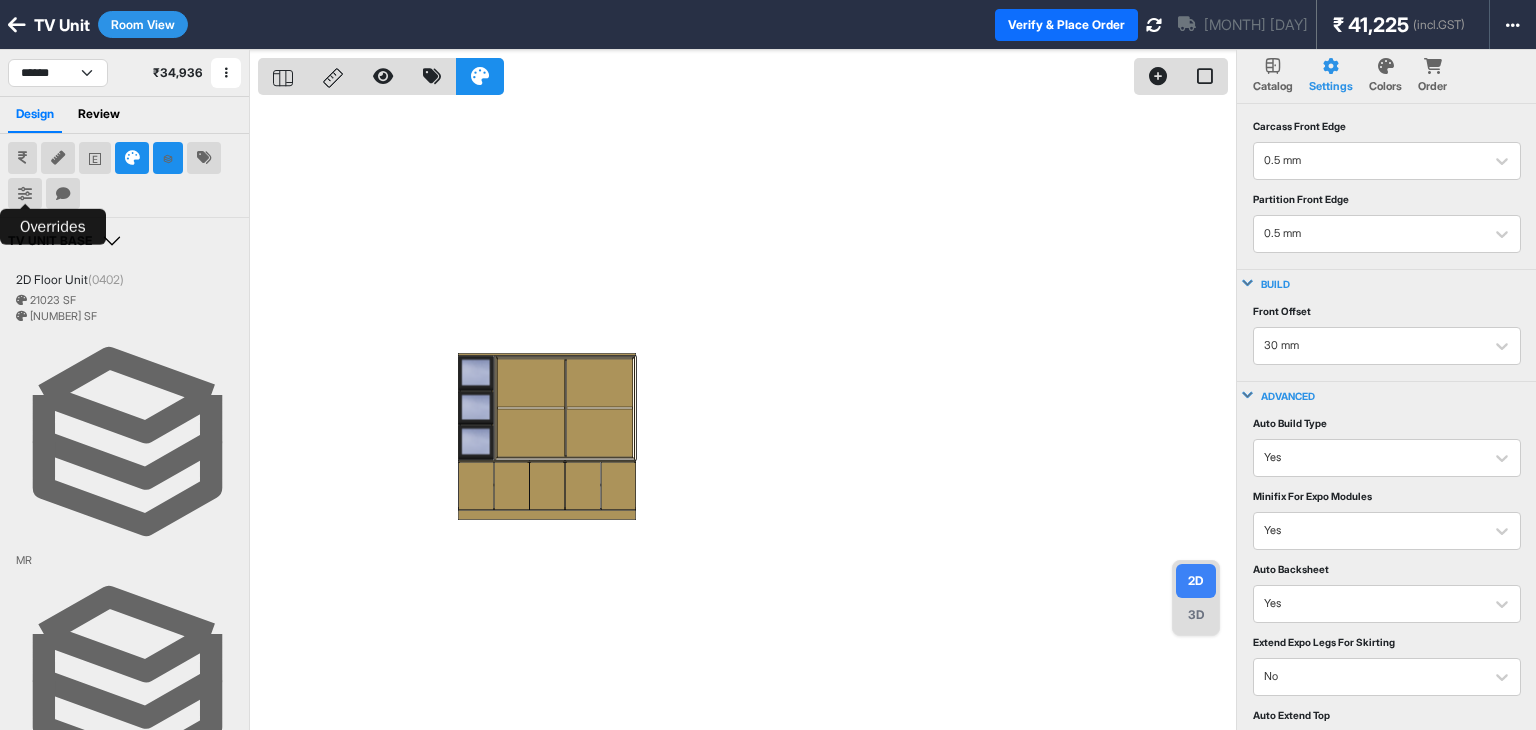 click at bounding box center (25, 194) 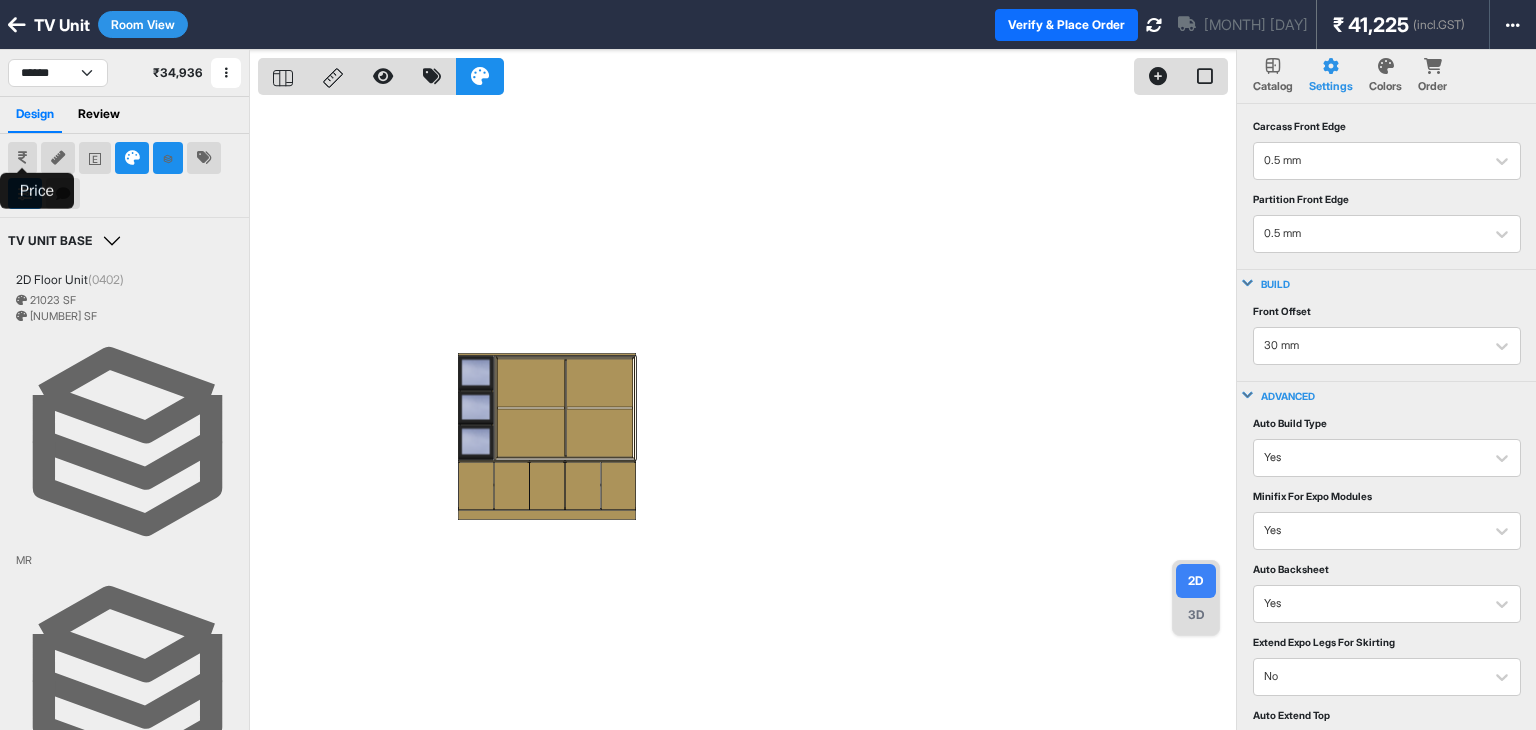 click at bounding box center (22, 158) 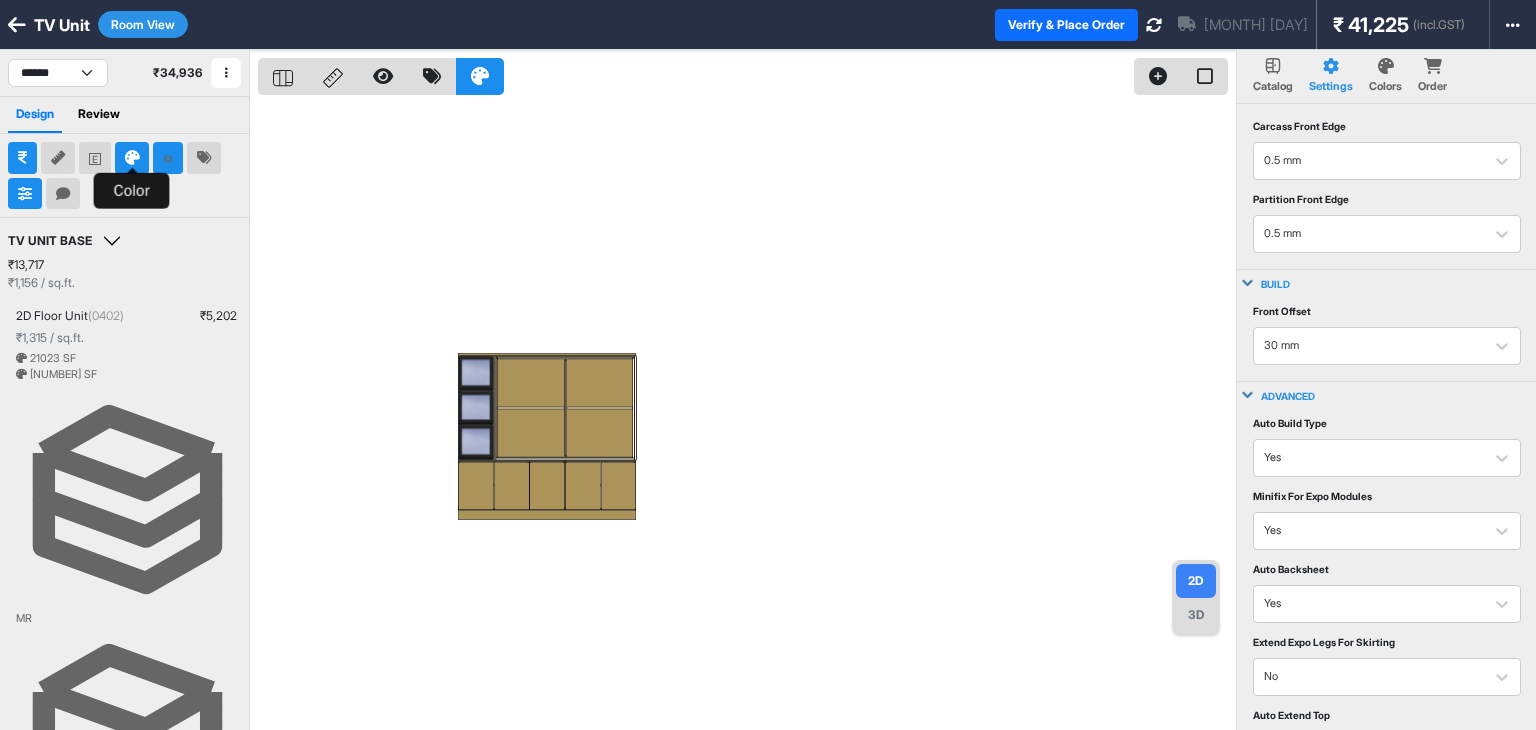 click at bounding box center (132, 158) 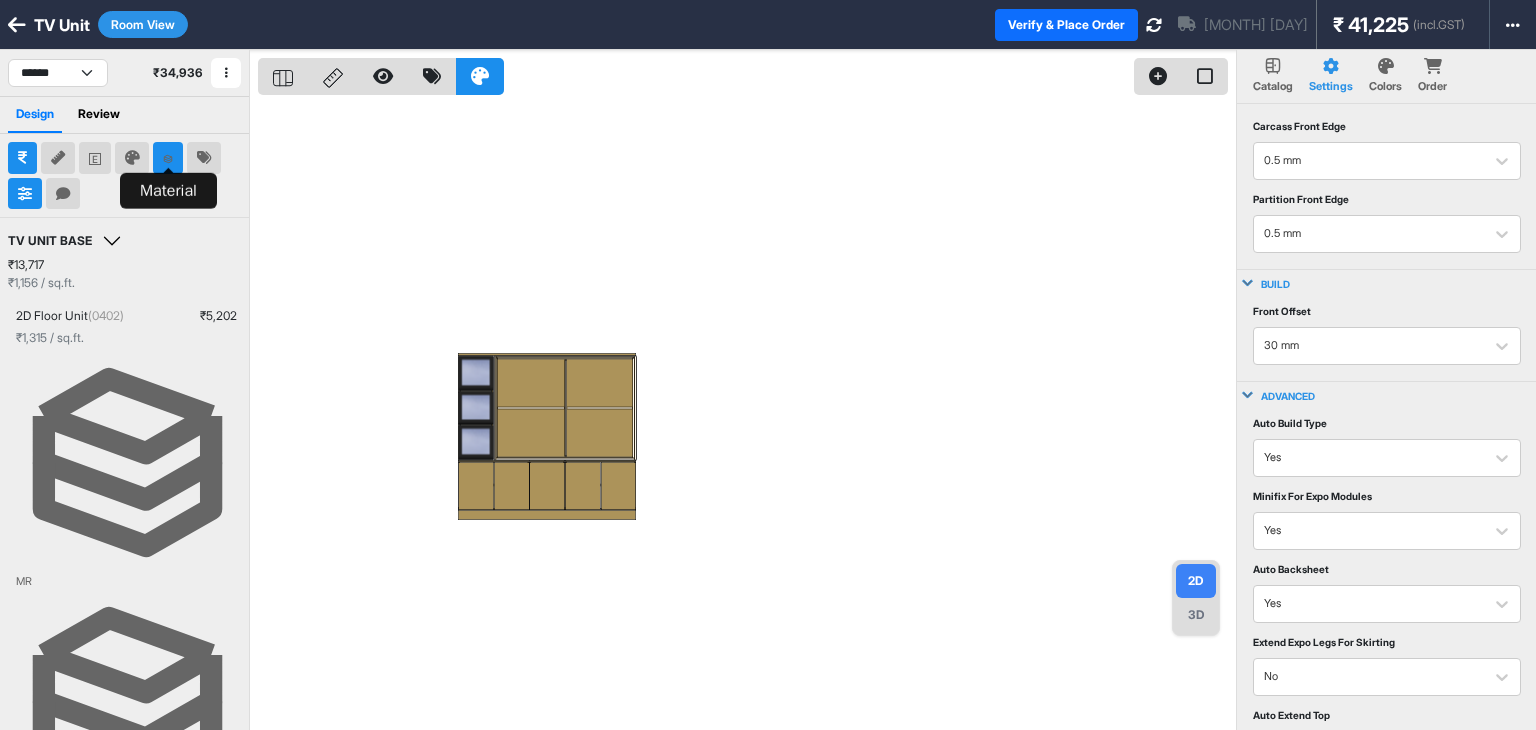click at bounding box center (168, 158) 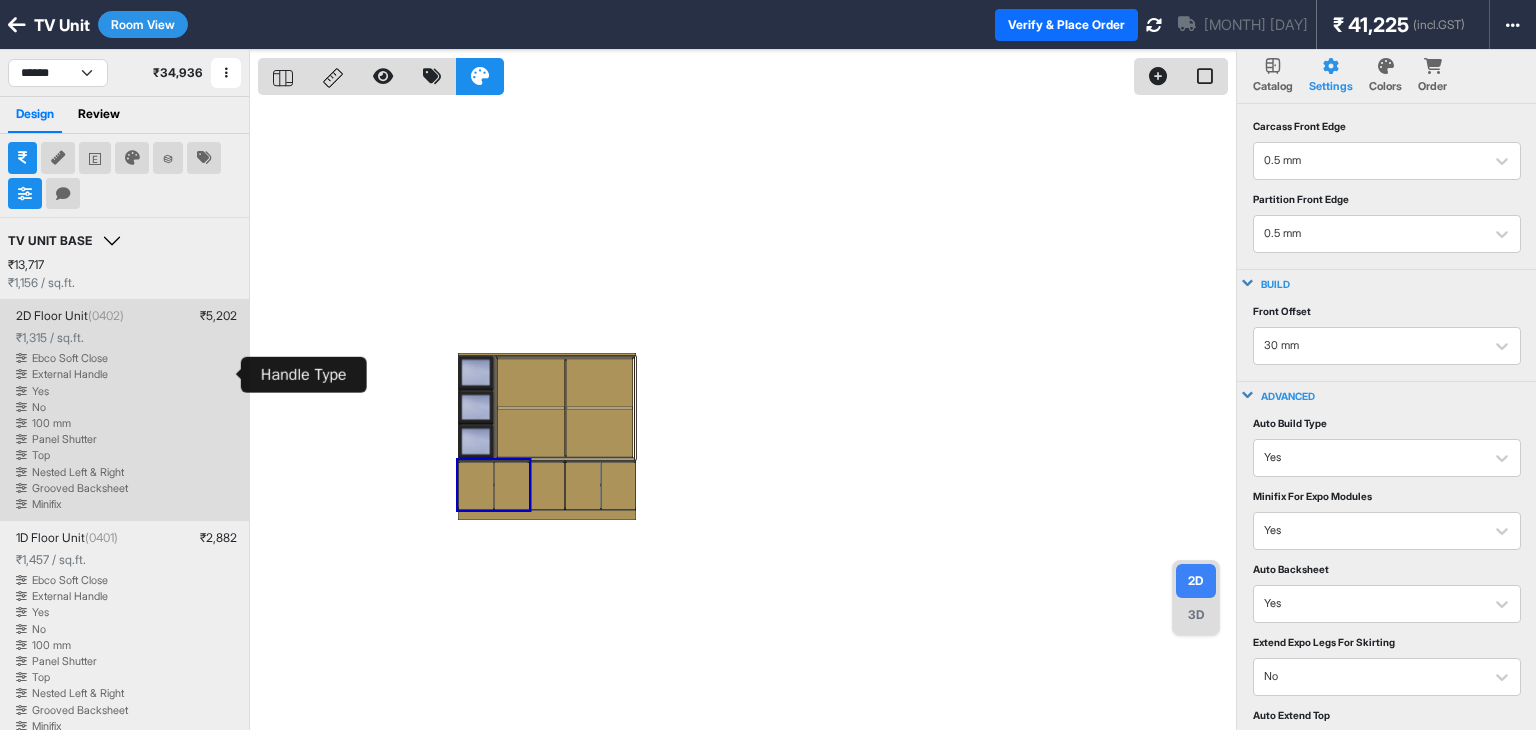 click at bounding box center [21, 374] 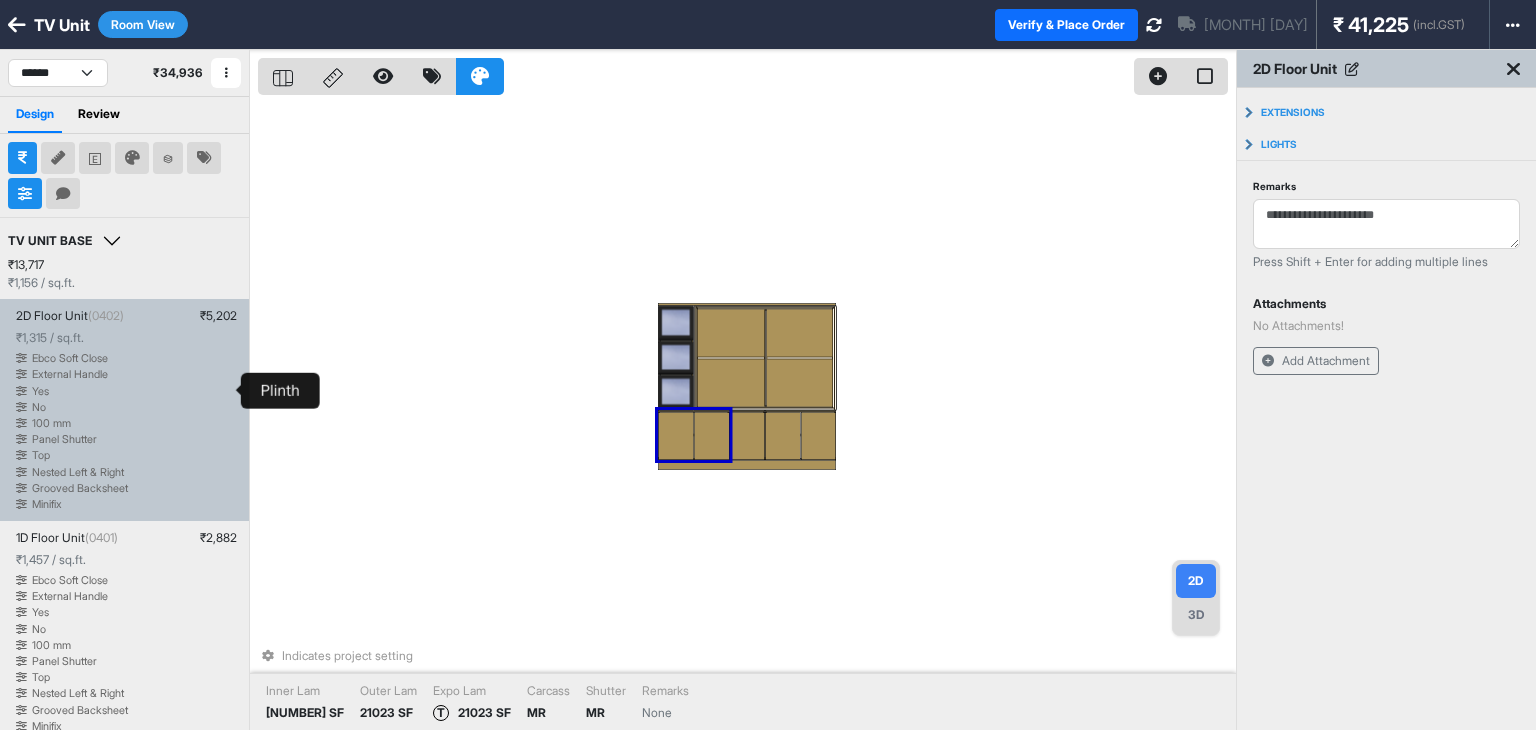 click at bounding box center [21, 391] 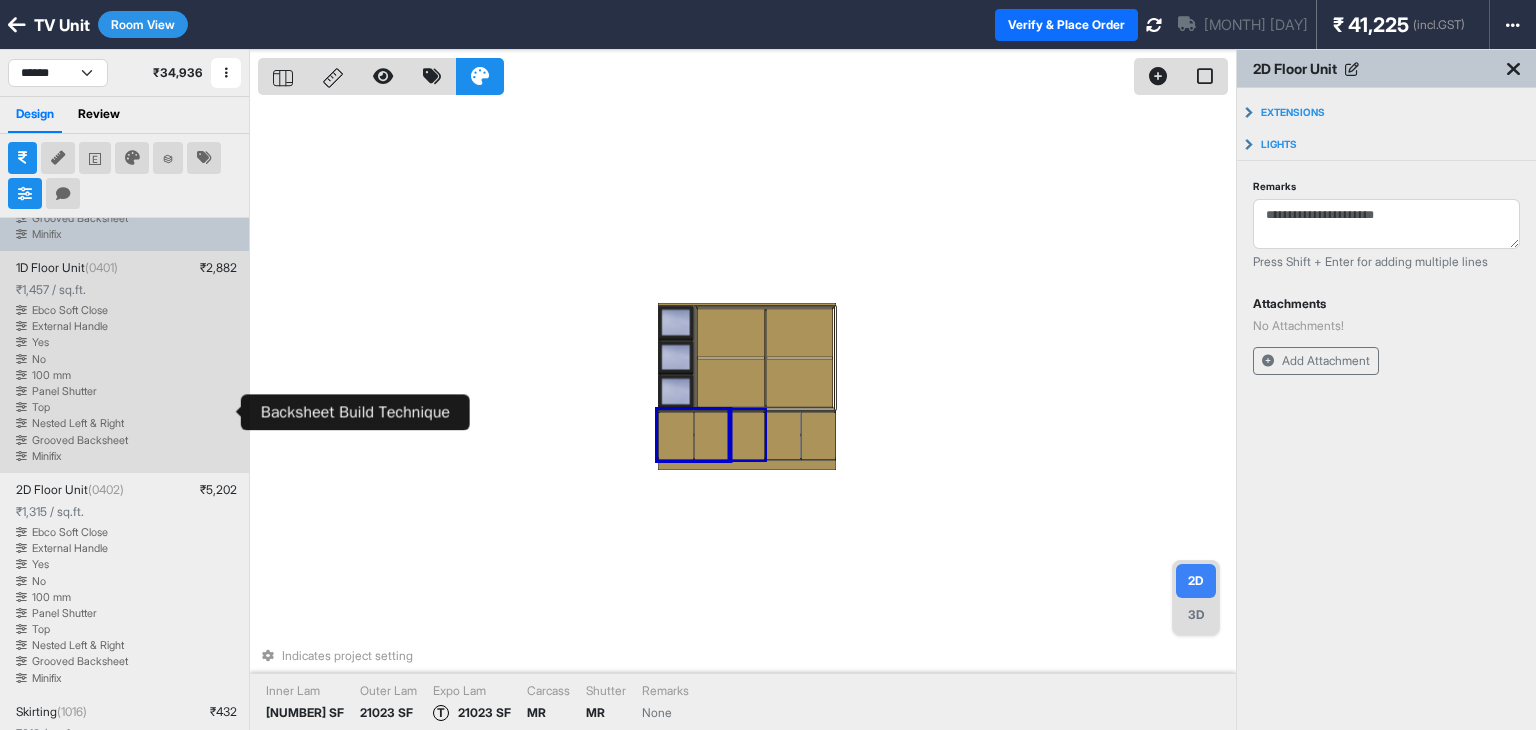 scroll, scrollTop: 300, scrollLeft: 0, axis: vertical 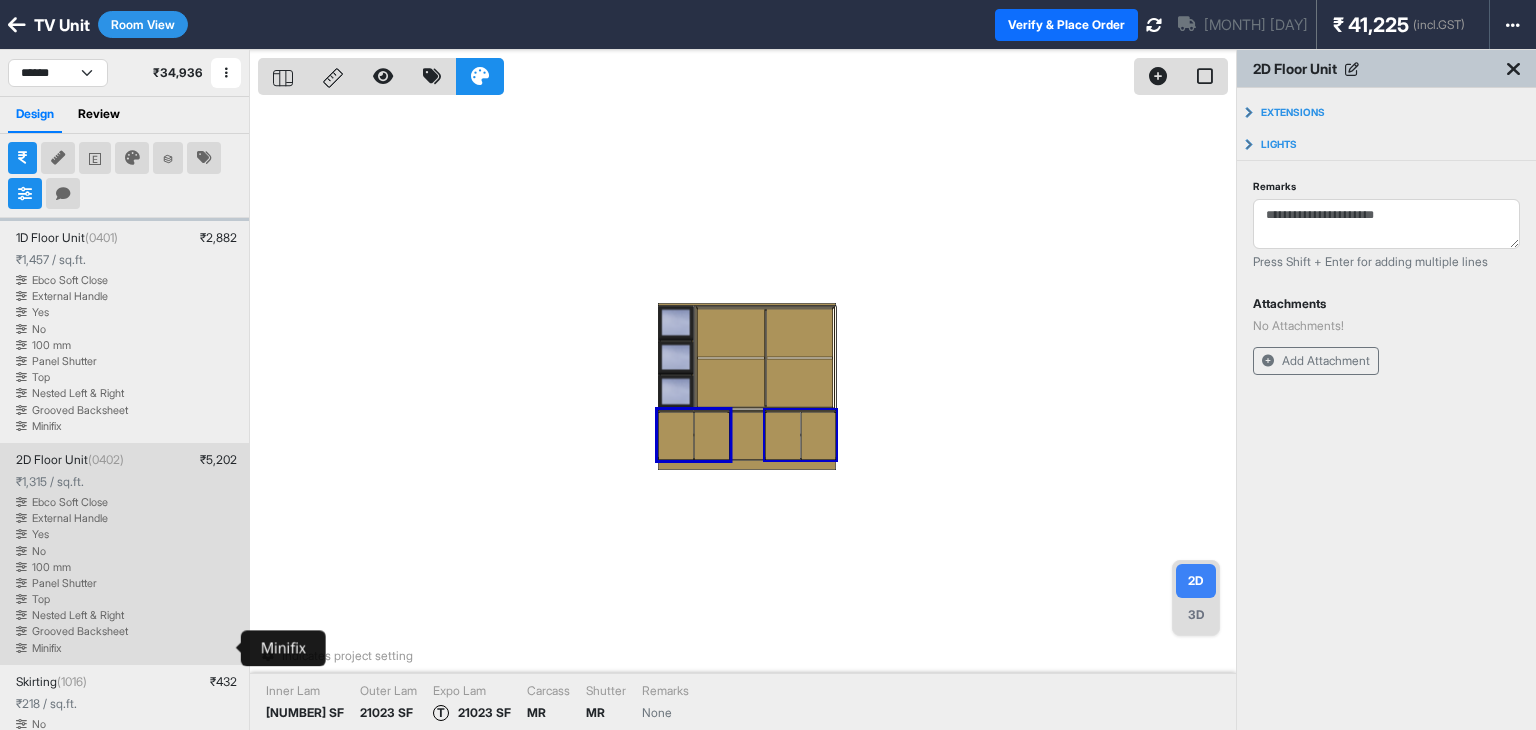 click at bounding box center [21, 648] 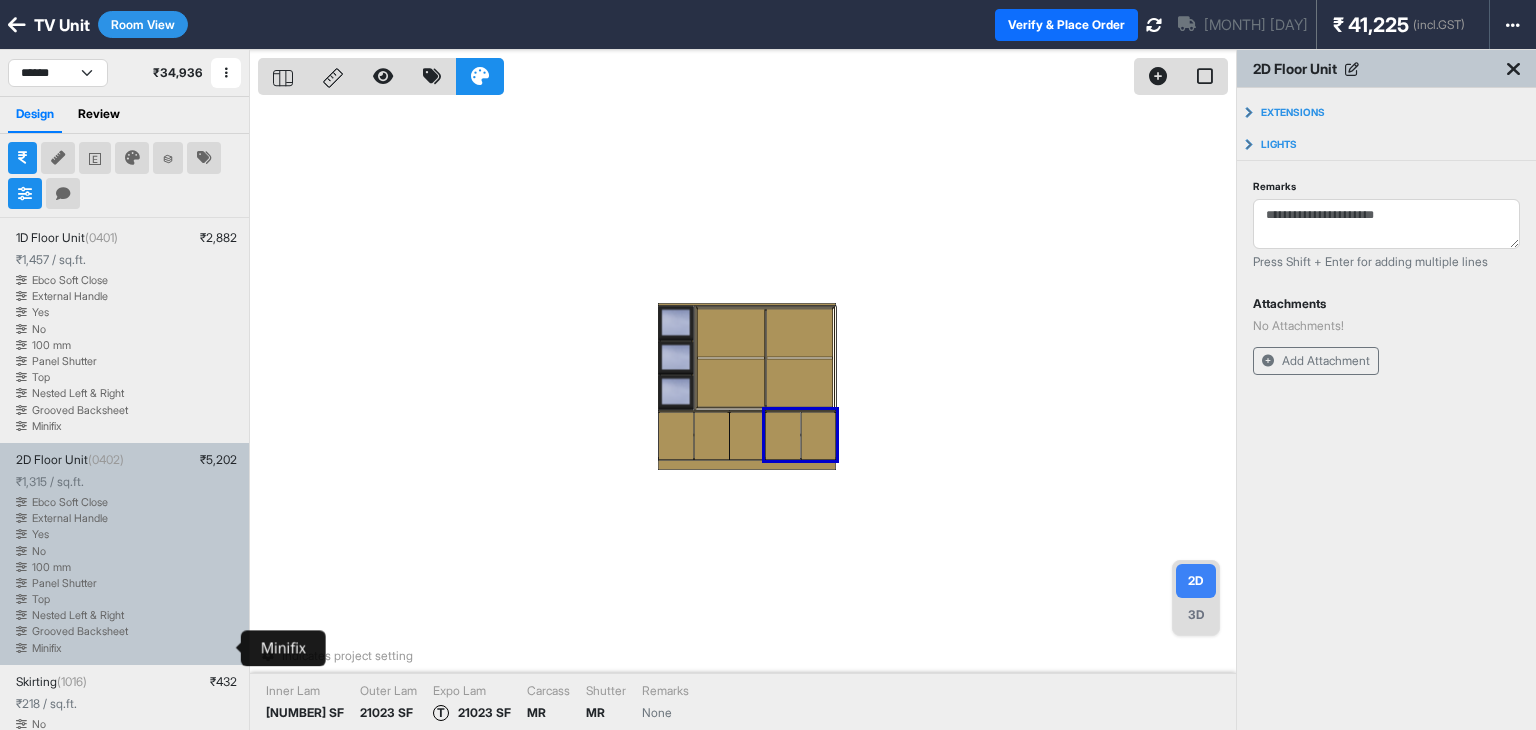 click at bounding box center (21, 648) 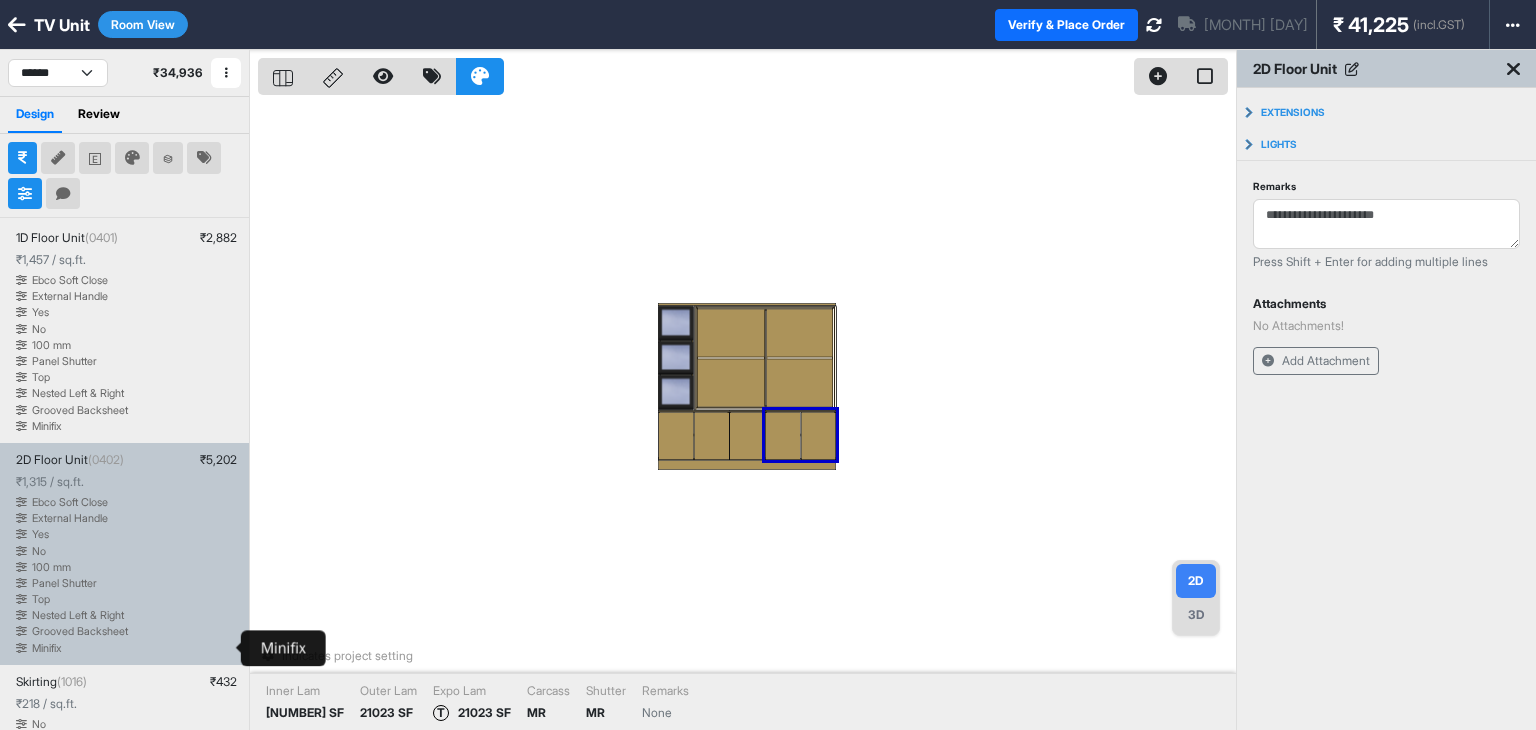 click at bounding box center [21, 648] 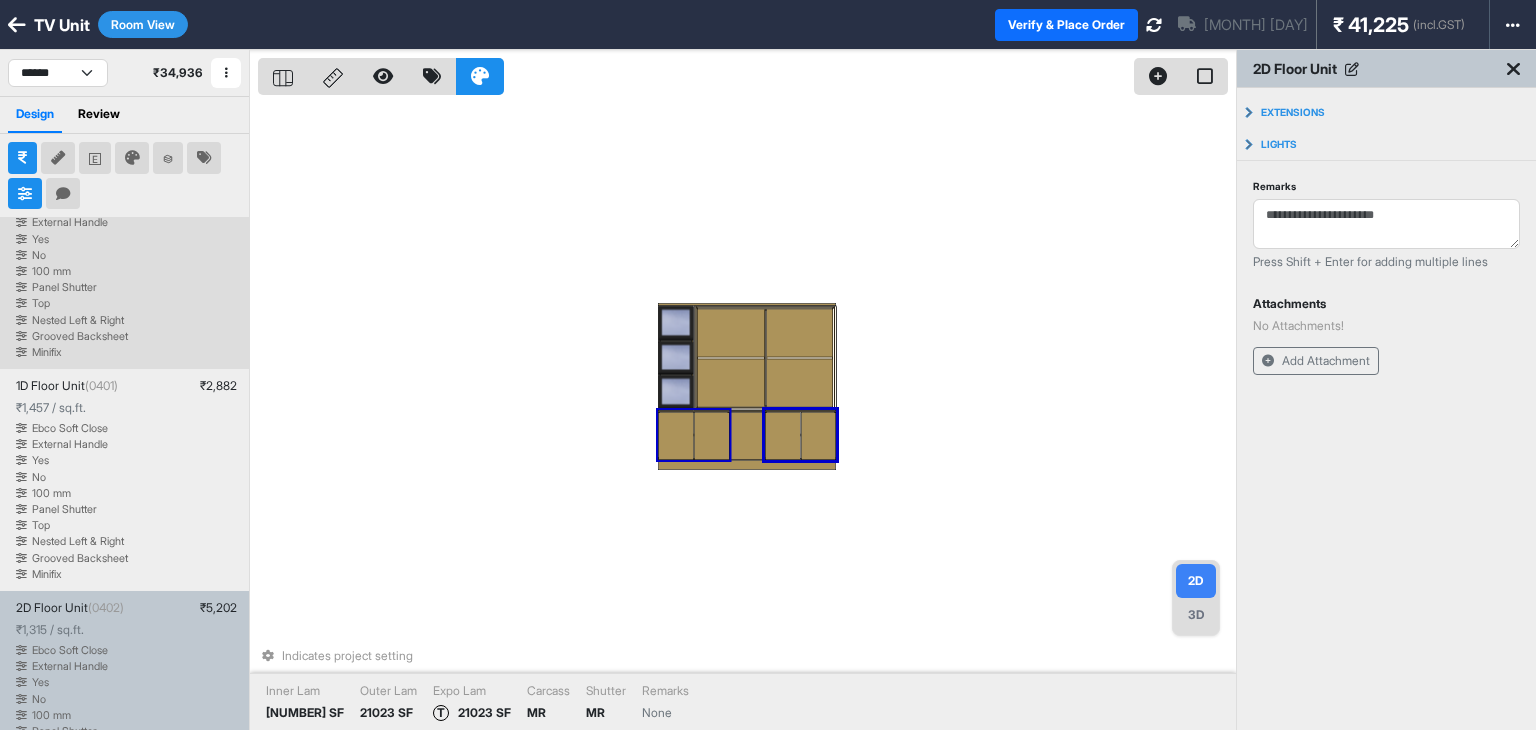 scroll, scrollTop: 0, scrollLeft: 0, axis: both 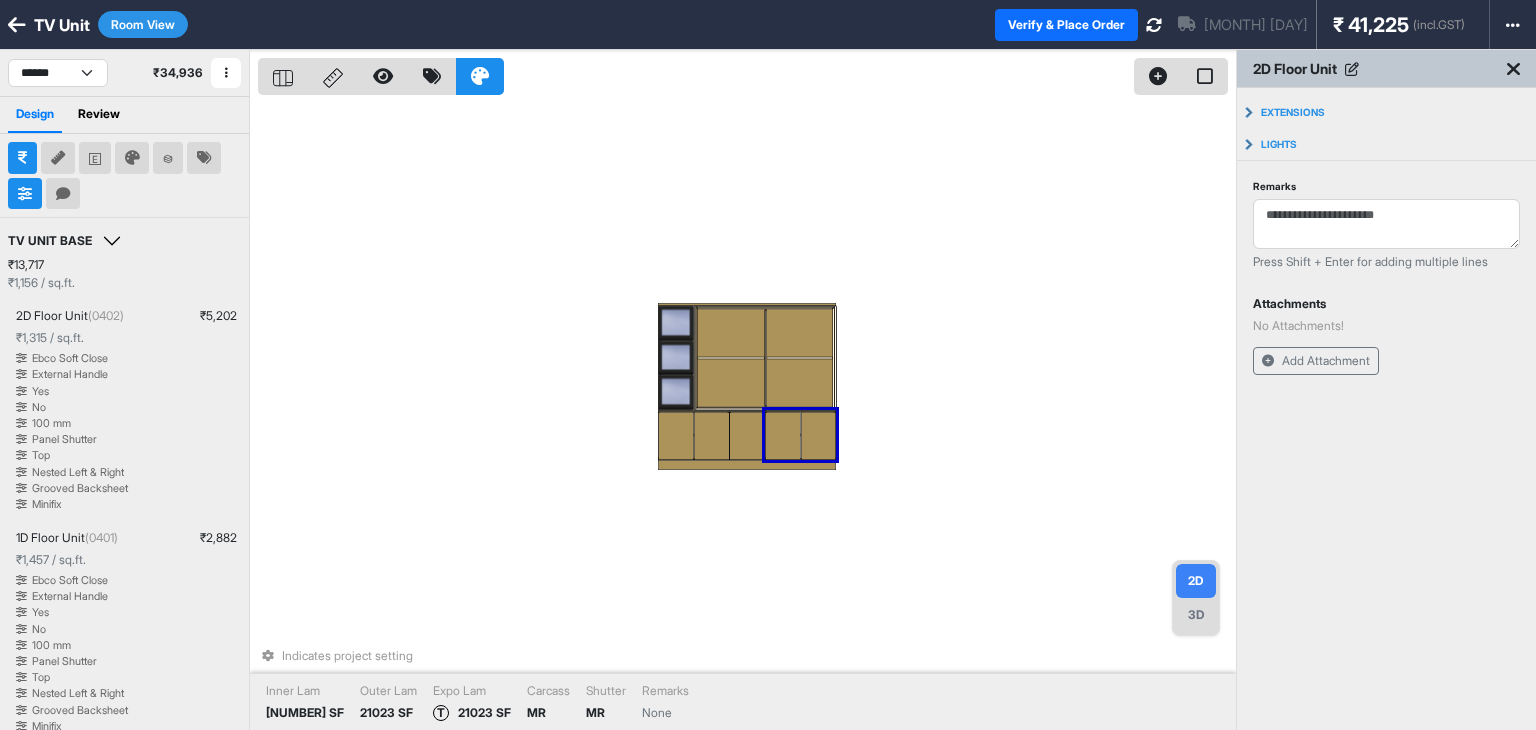 click at bounding box center [226, 73] 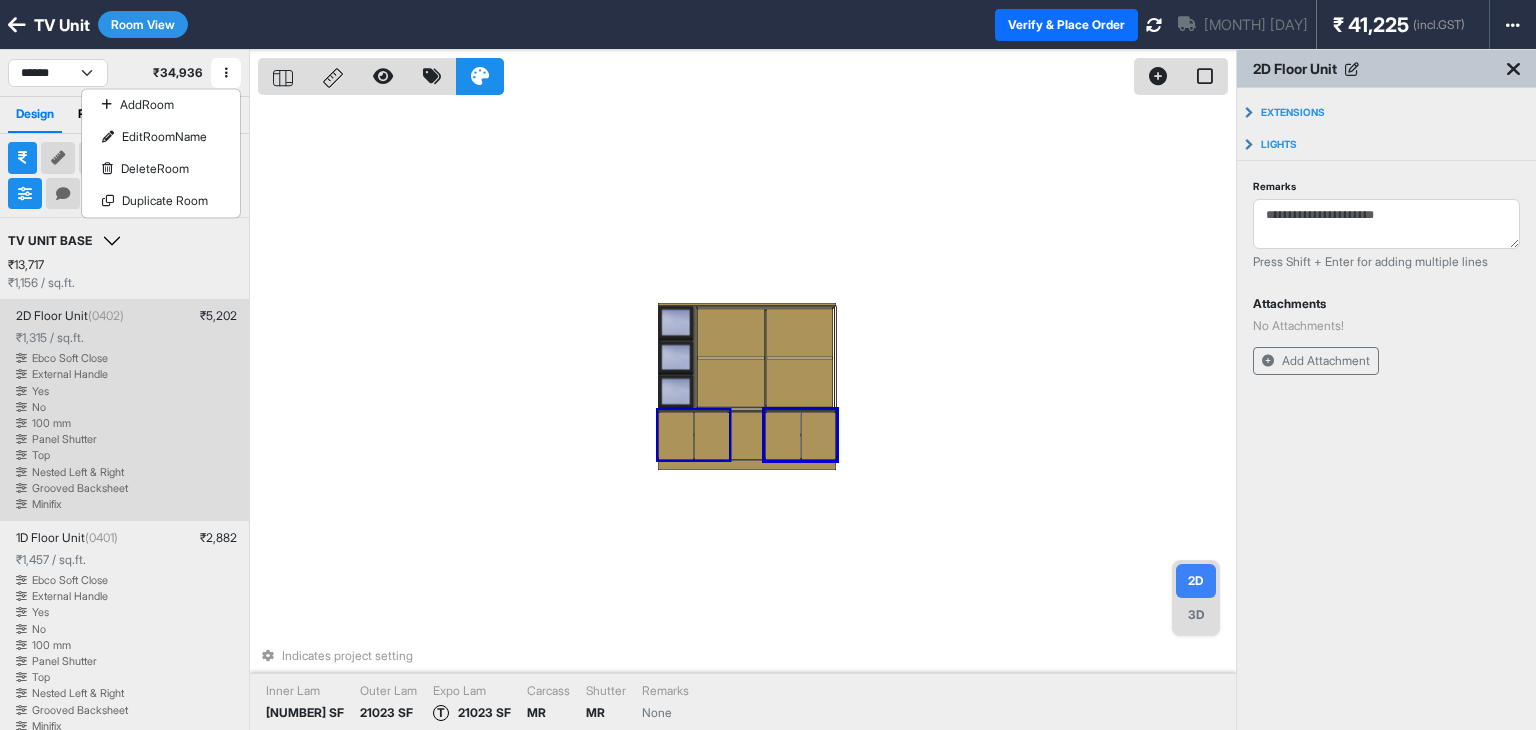 click on "2D Floor Unit  ([NUMBER]) ₹ [NUMBER] ₹ [NUMBER]   / sq.ft.   Ebco Soft Close   External Handle   Yes   No   [NUMBER] mm   Panel Shutter   Top   Nested Left & Right   Grooved Backsheet   Minifix" at bounding box center [124, 410] 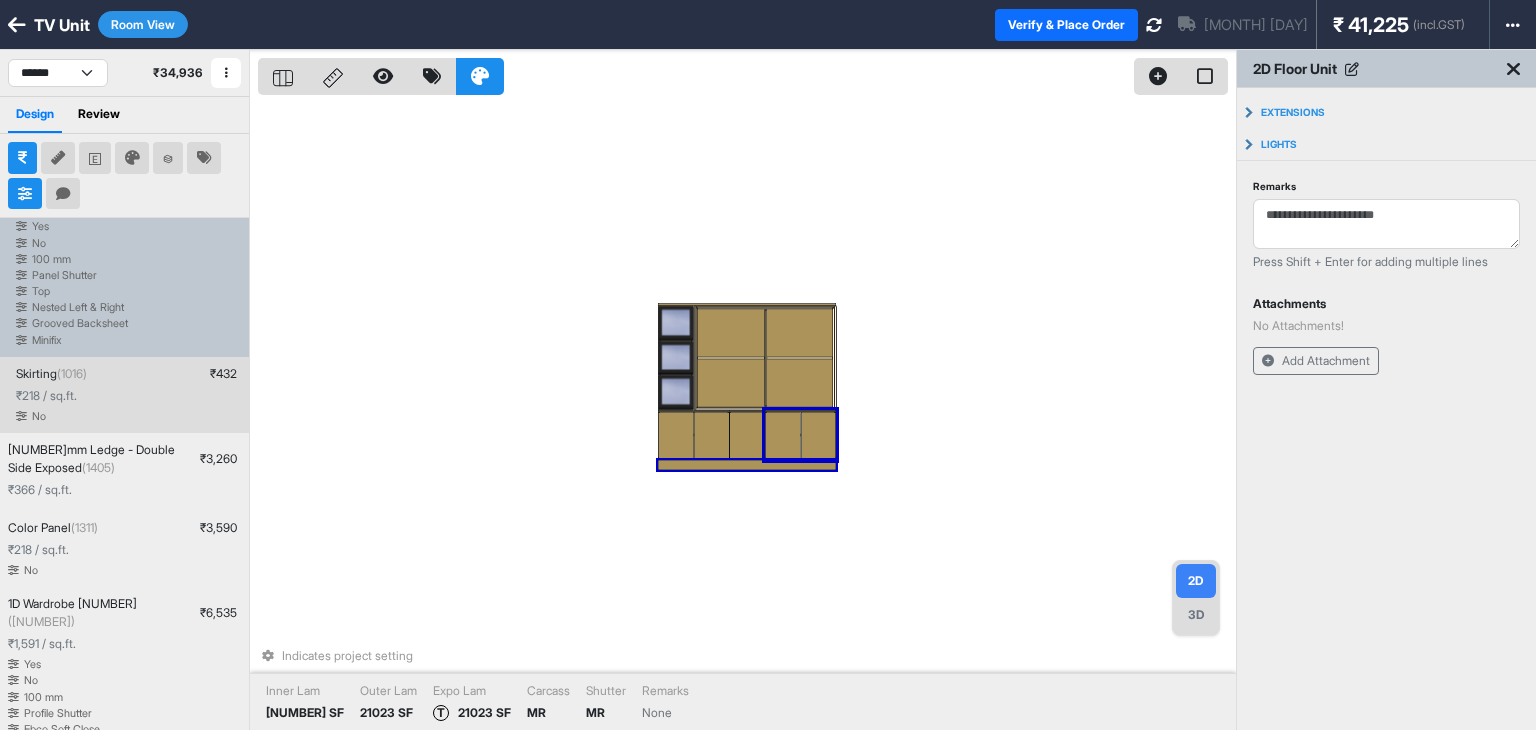scroll, scrollTop: 644, scrollLeft: 0, axis: vertical 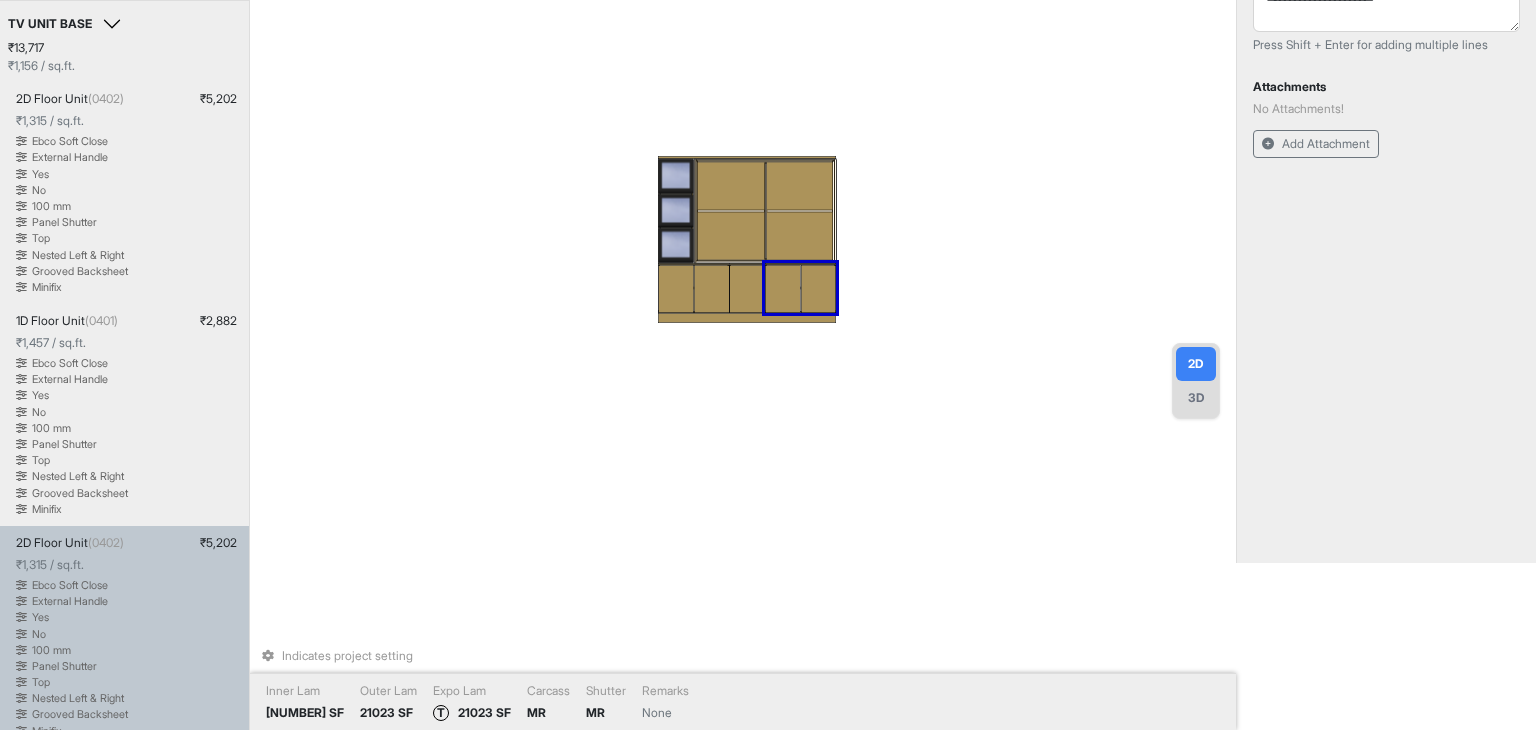 click on "Indicates project setting Inner Lam [NUMBER] SF Outer Lam [NUMBER] SF Expo Lam T [NUMBER] SF Carcass MR Shutter MR Remarks None" at bounding box center [747, 198] 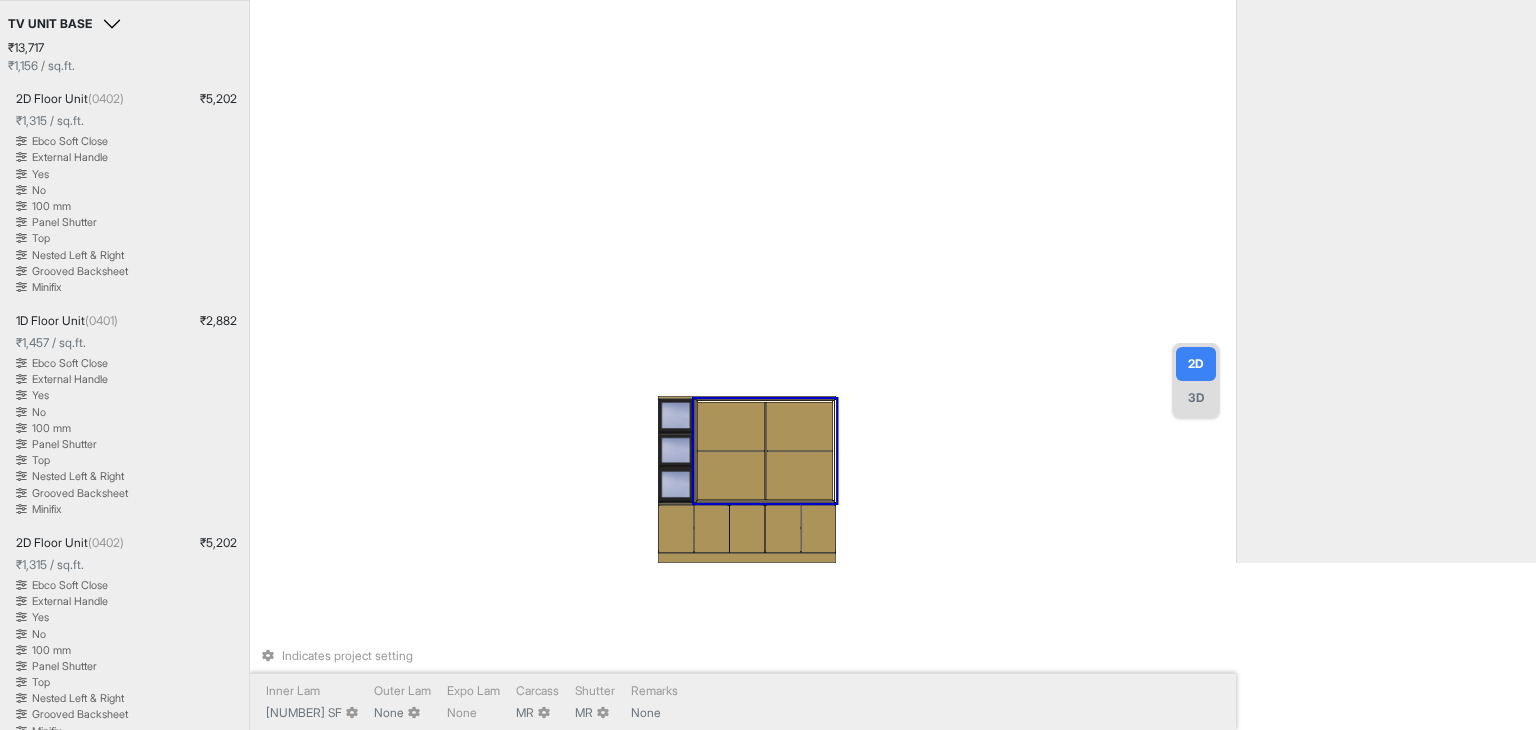 click on "3D" at bounding box center [1196, 398] 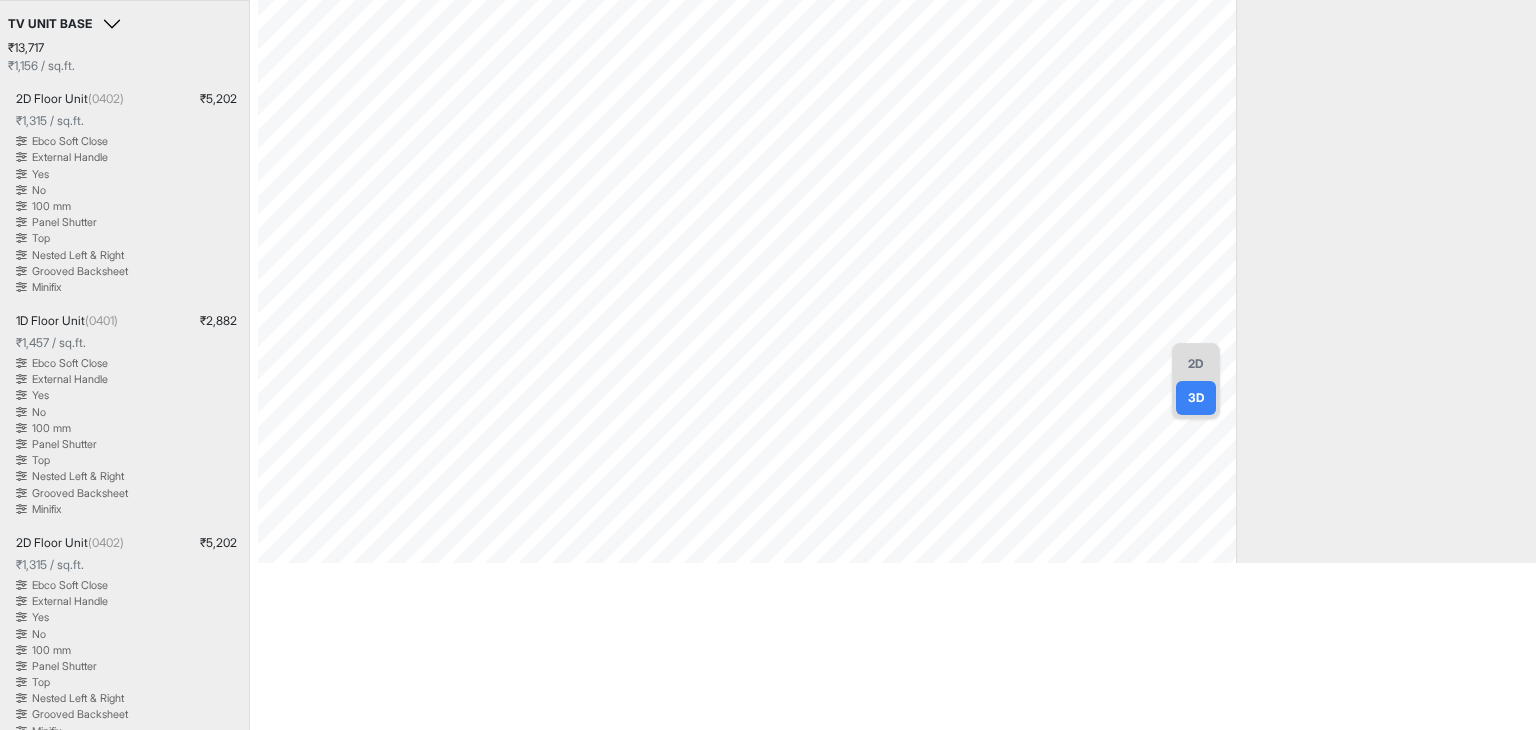 click on "2D" at bounding box center [1196, 364] 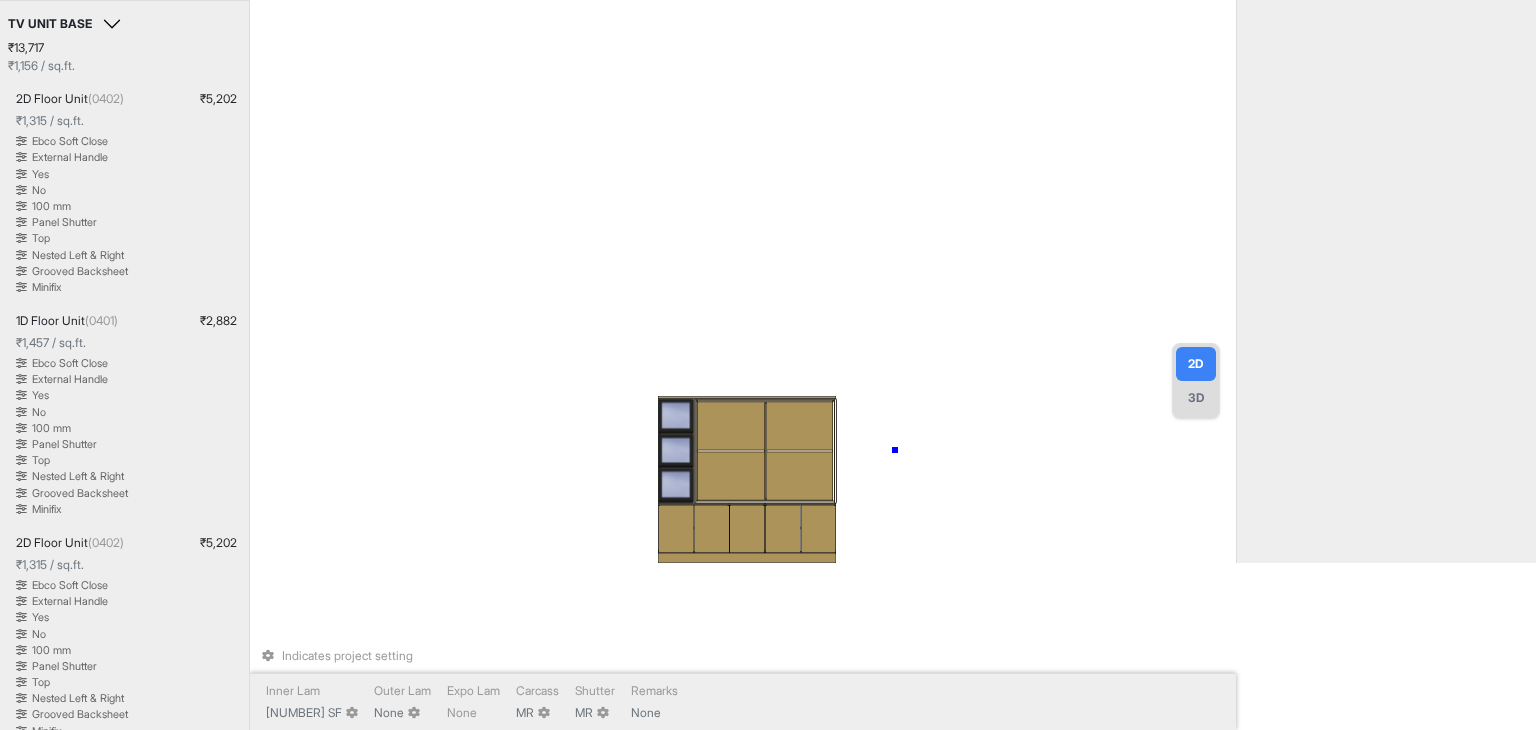 click on "Indicates project setting Inner Lam [NUMBER] SF Outer Lam None Expo Lam None Carcass MR Shutter MR Remarks None" at bounding box center [747, 198] 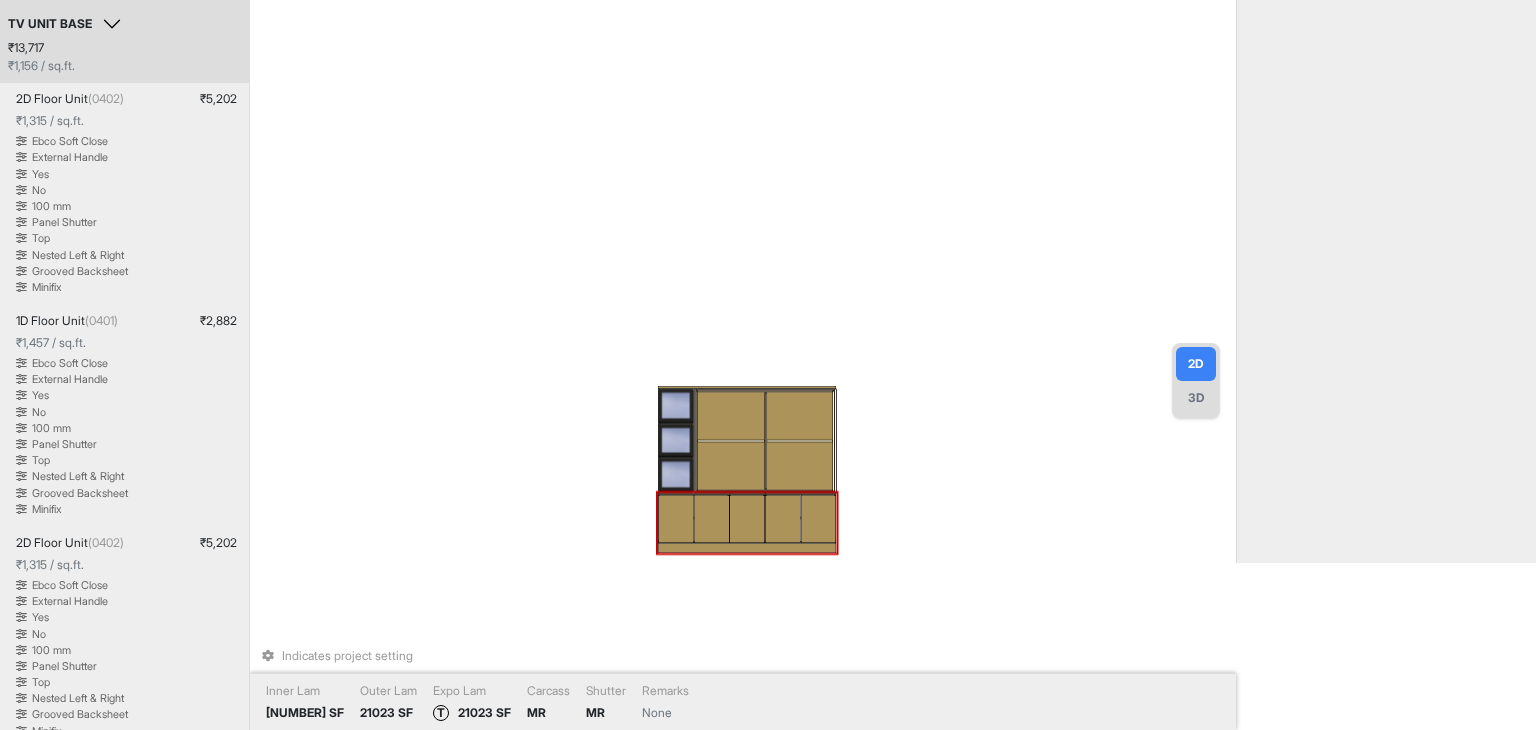 click on "TV unit Room View Verify & Place Order [MONTH] [DAY] ₹   [NUMBER] (incl.GST) Import Assembly Archive Rename Refresh Price ****** ₹ [NUMBER] Add  Room Edit  Room  Name Delete  Room Duplicate Room Design Review TV UNIT BASE   Edit  Group  Name ₹ [NUMBER]   ₹ [NUMBER]   / sq.ft. 2D Floor Unit  ([NUMBER]) ₹ [NUMBER] ₹ [NUMBER]   / sq.ft.   Ebco Soft Close   External Handle   Yes   No   [NUMBER] mm   Panel Shutter   Top   Nested Left & Right   Grooved Backsheet   Minifix 1D Floor Unit  ([NUMBER]) ₹ [NUMBER] ₹ [NUMBER]   / sq.ft.   Ebco Soft Close   External Handle   Yes   No   [NUMBER] mm   Panel Shutter   Top   Nested Left & Right   Grooved Backsheet   Minifix 2D Floor Unit  ([NUMBER]) ₹ [NUMBER] ₹ [NUMBER]   / sq.ft.   Ebco Soft Close   External Handle   Yes   No   [NUMBER] mm   Panel Shutter   Top   Nested Left & Right   Grooved Backsheet   Minifix Skirting  ([NUMBER]) ₹ [NUMBER] ₹ [NUMBER]   / sq.ft.   No 27mm Ledge - Double Side Exposed  ([NUMBER]) ₹ [NUMBER] ₹ [NUMBER]   / sq.ft. Color Panel  ([NUMBER]) ₹ [NUMBER] ₹ [NUMBER]   / sq.ft.   No 1D Wardrobe [NUMBER]  ([NUMBER]) ₹" at bounding box center [768, 365] 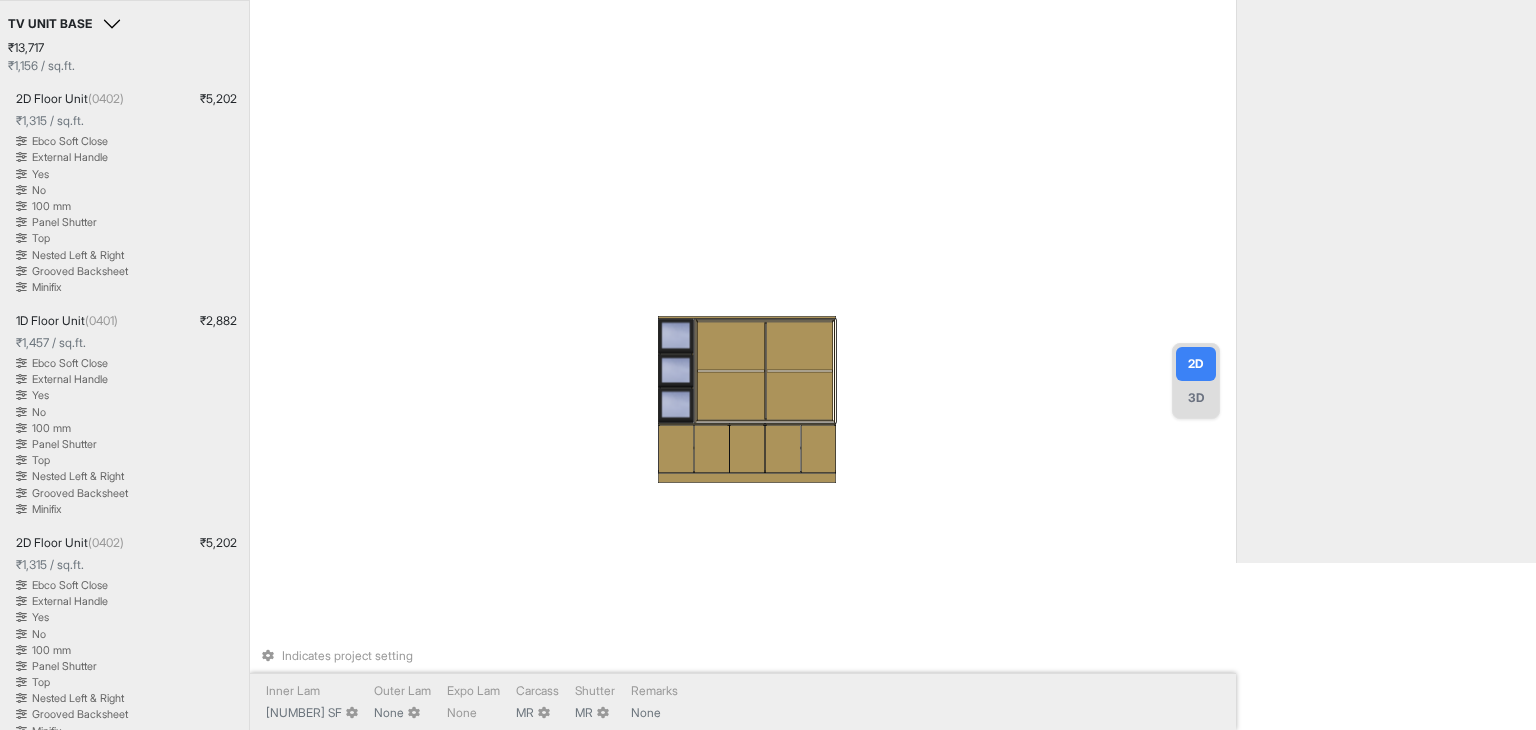 click on "3D" at bounding box center (1196, 398) 